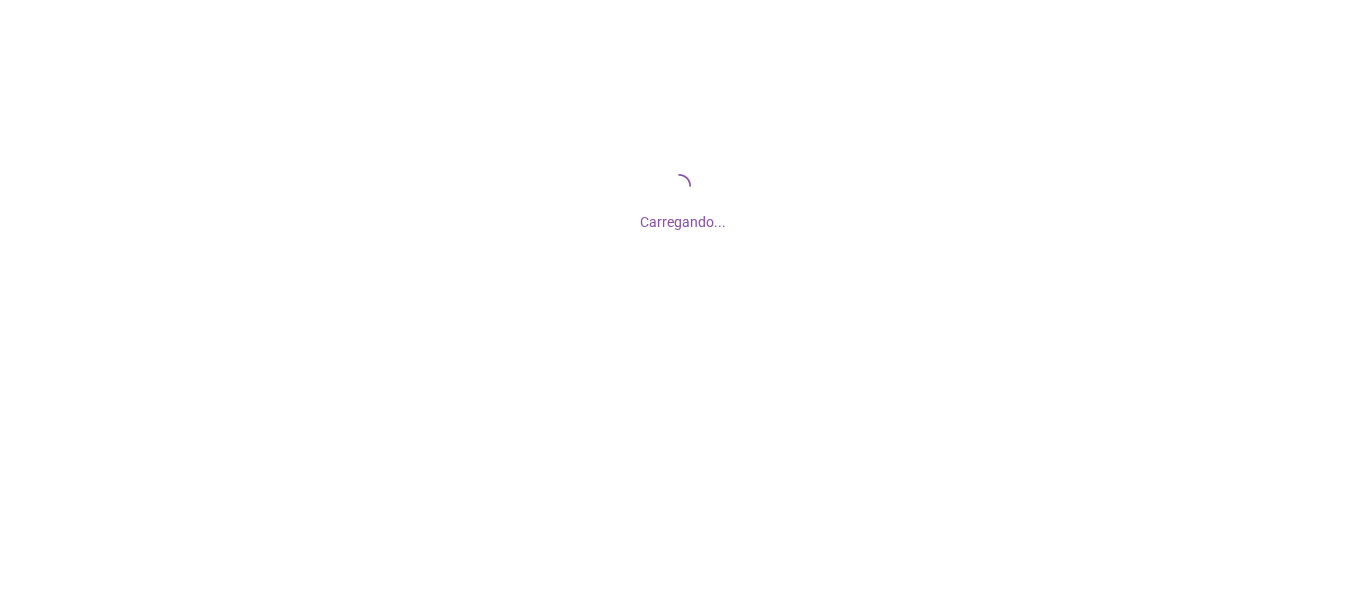 scroll, scrollTop: 0, scrollLeft: 0, axis: both 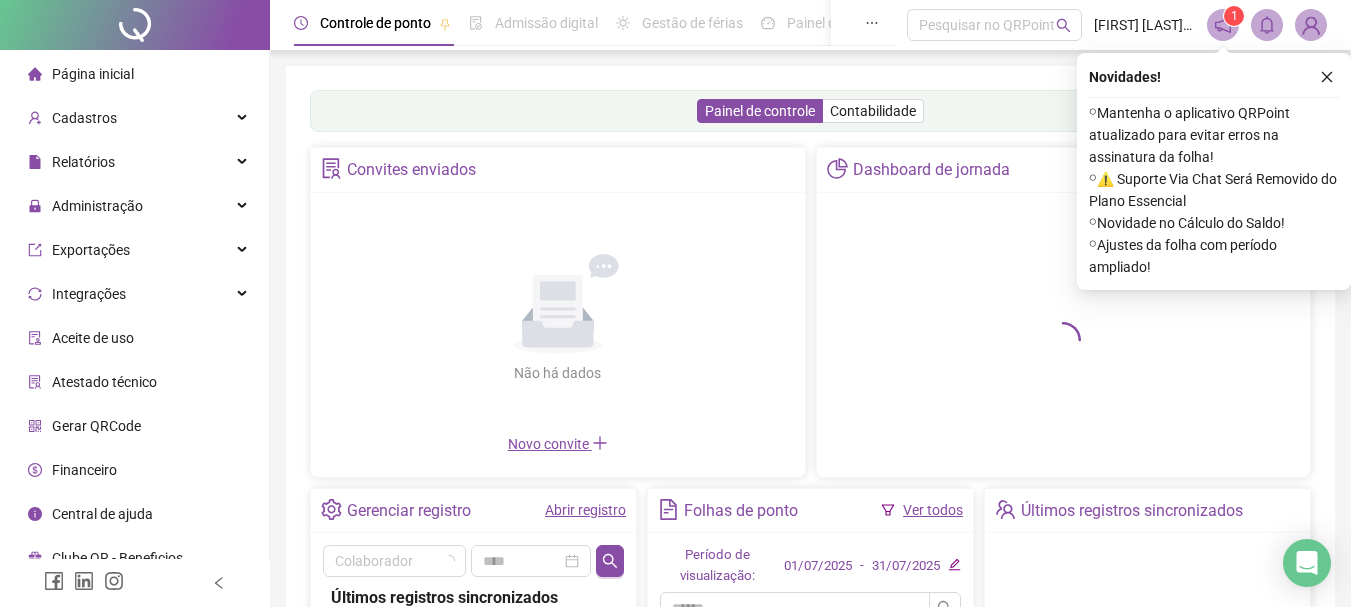 click on "Novidades !" at bounding box center (1214, 77) 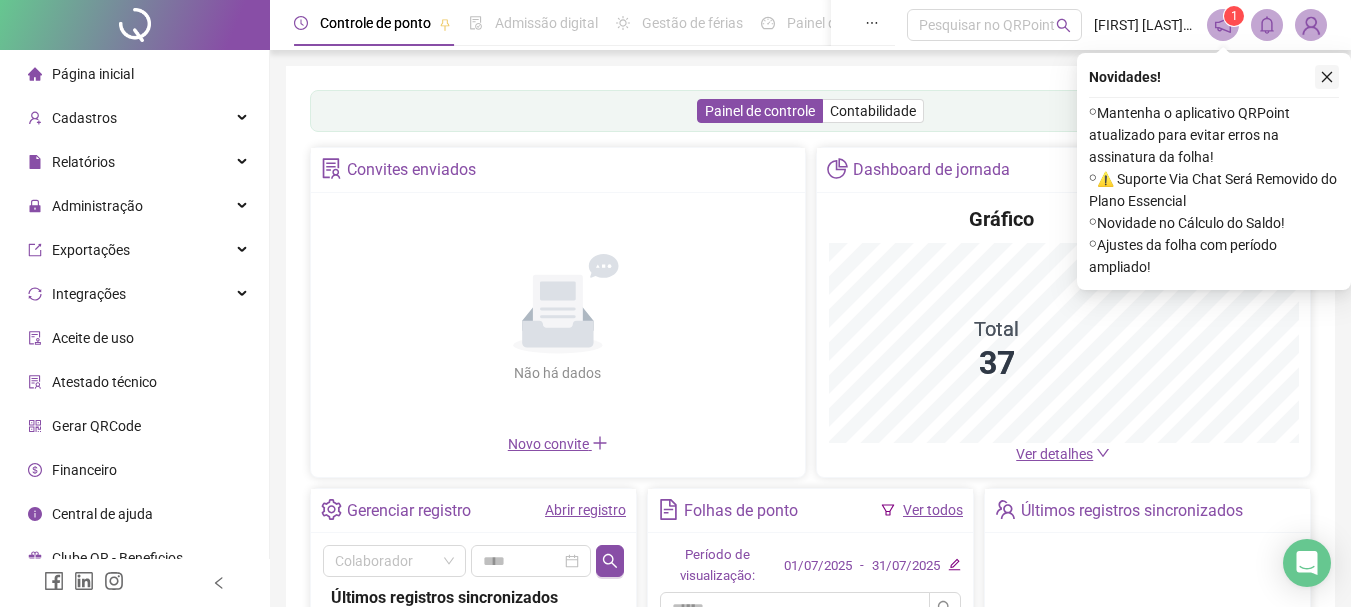 click 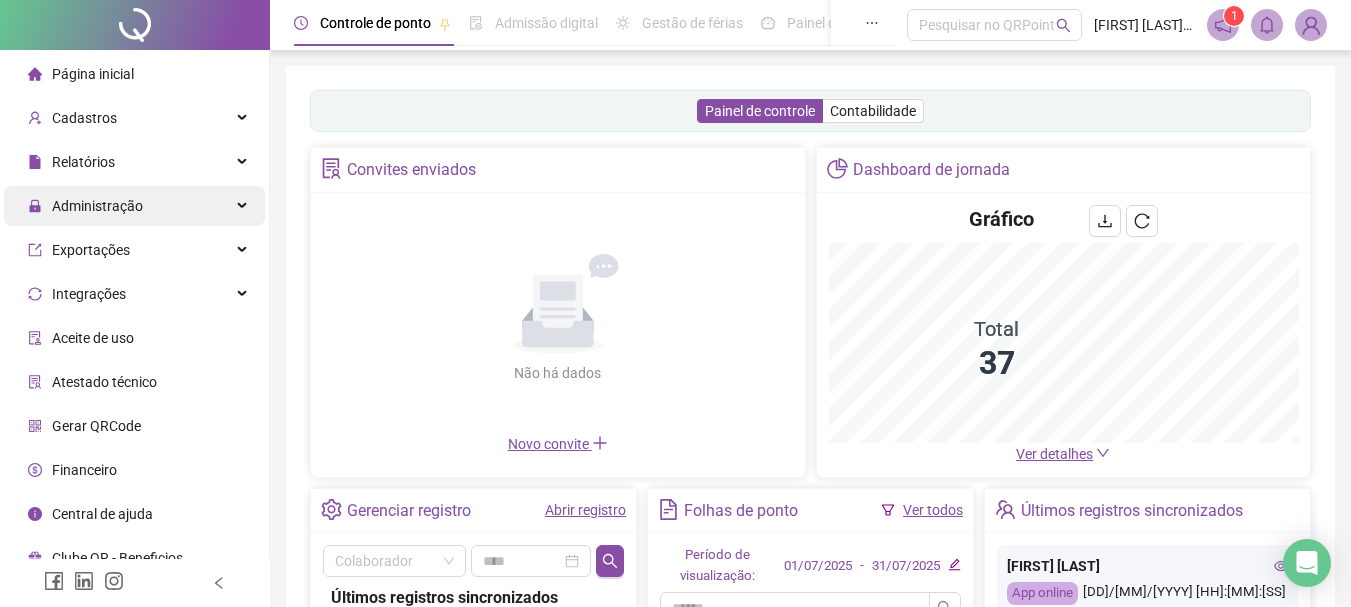click on "Administração" at bounding box center (97, 206) 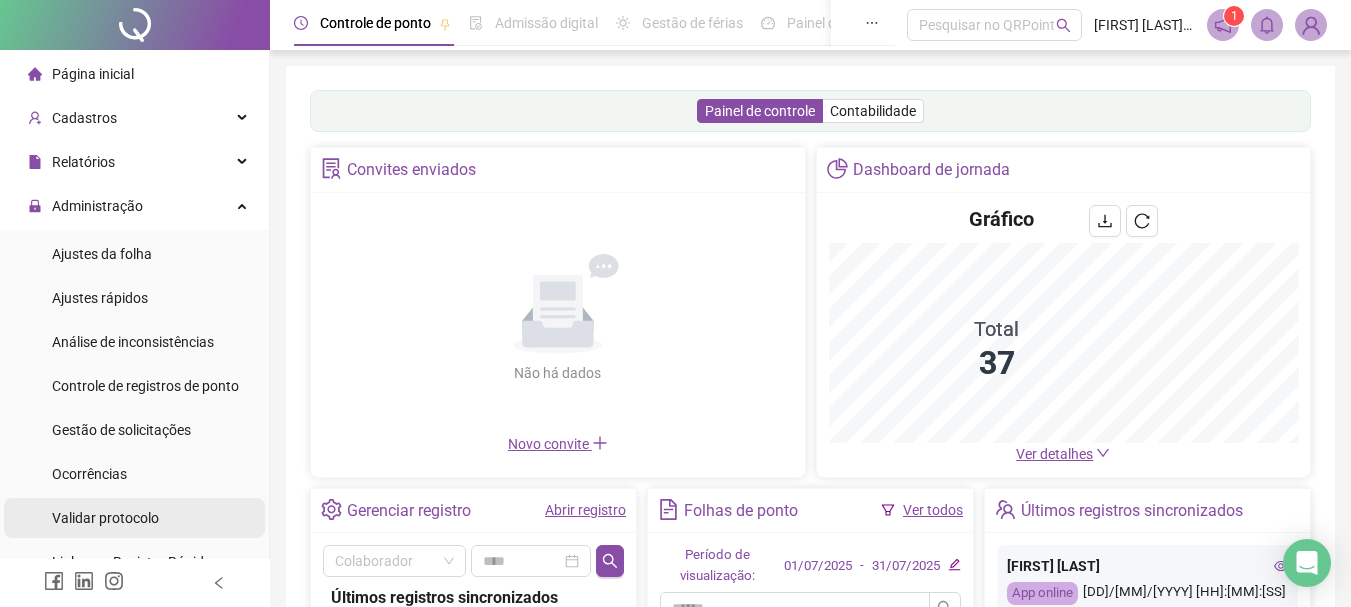 scroll, scrollTop: 100, scrollLeft: 0, axis: vertical 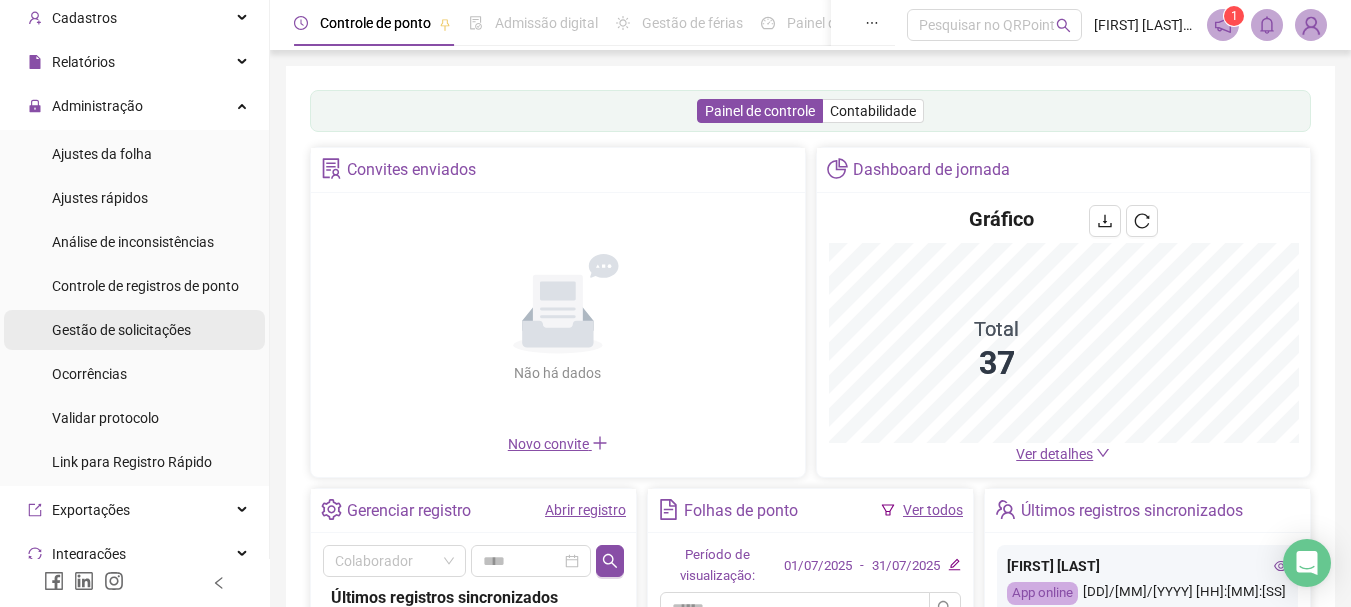 click on "Gestão de solicitações" at bounding box center [121, 330] 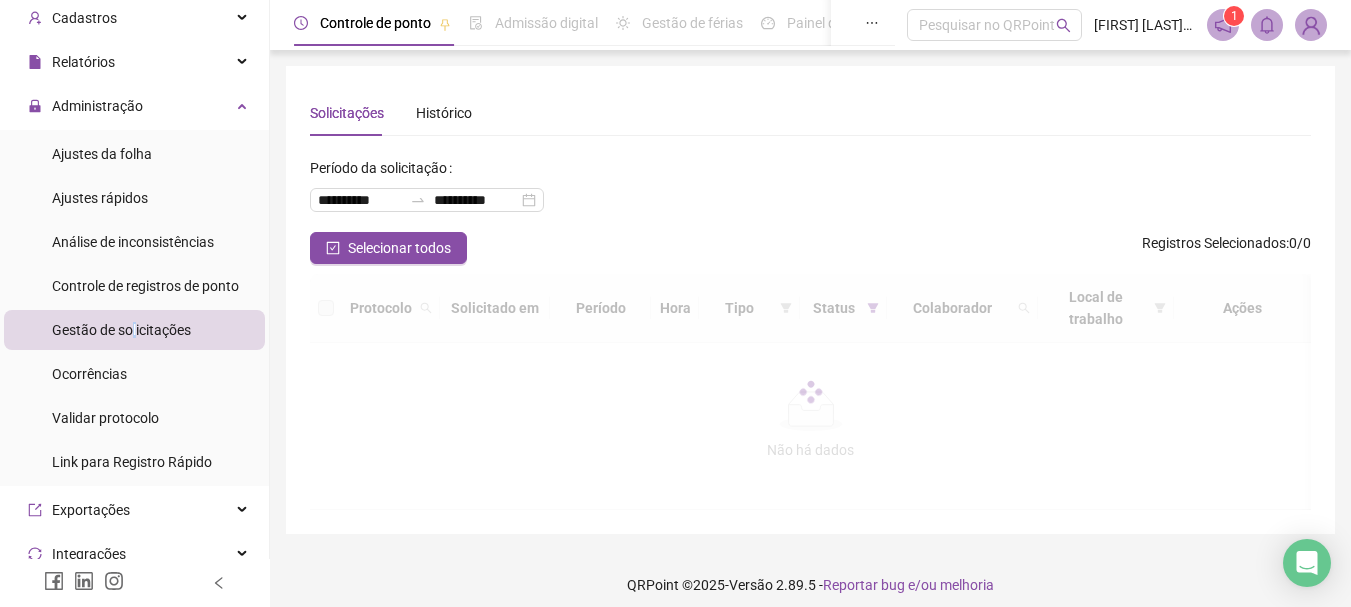 scroll, scrollTop: 200, scrollLeft: 0, axis: vertical 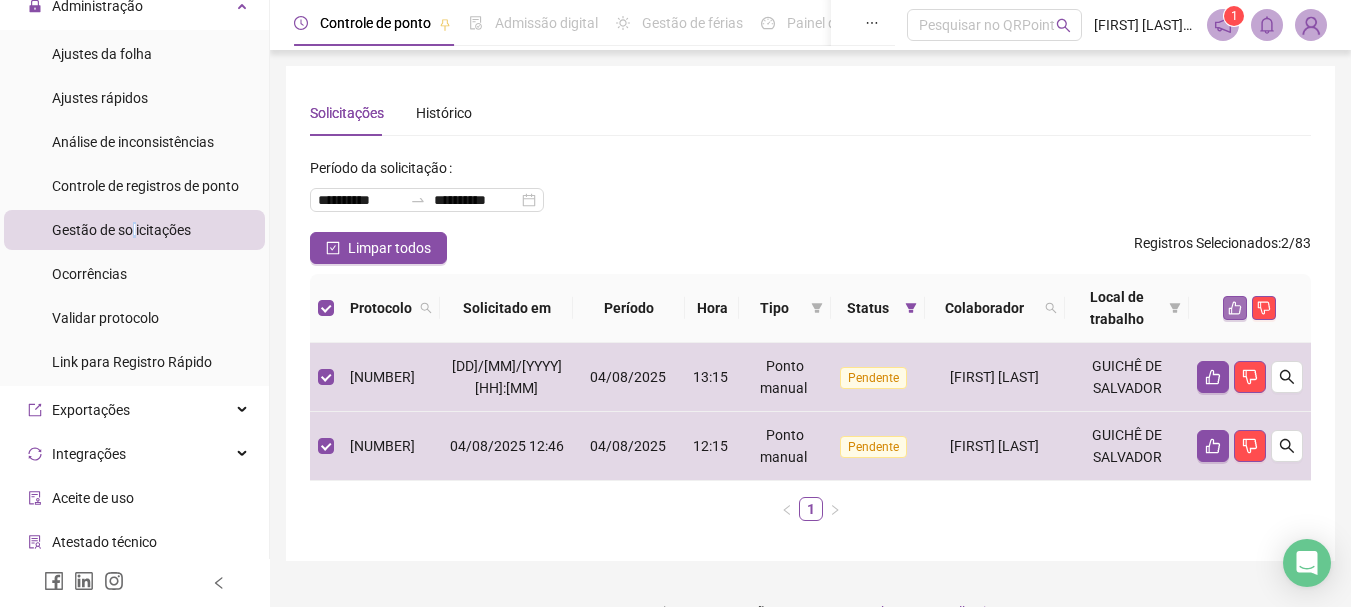 click 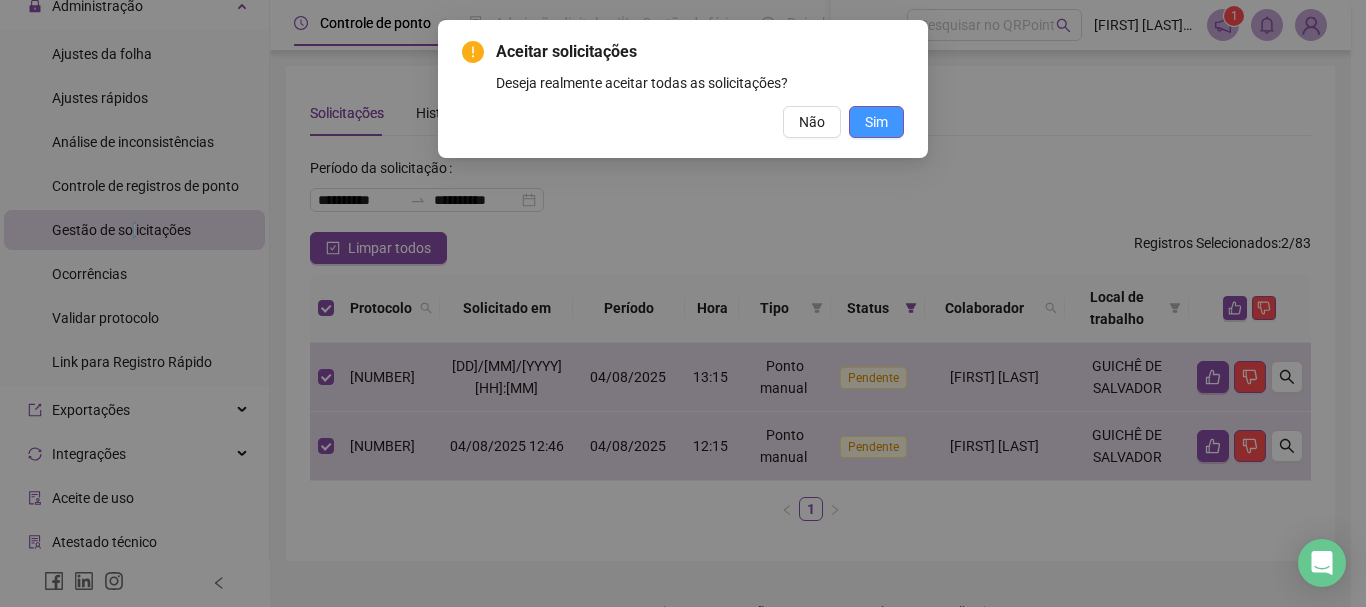 click on "Sim" at bounding box center (876, 122) 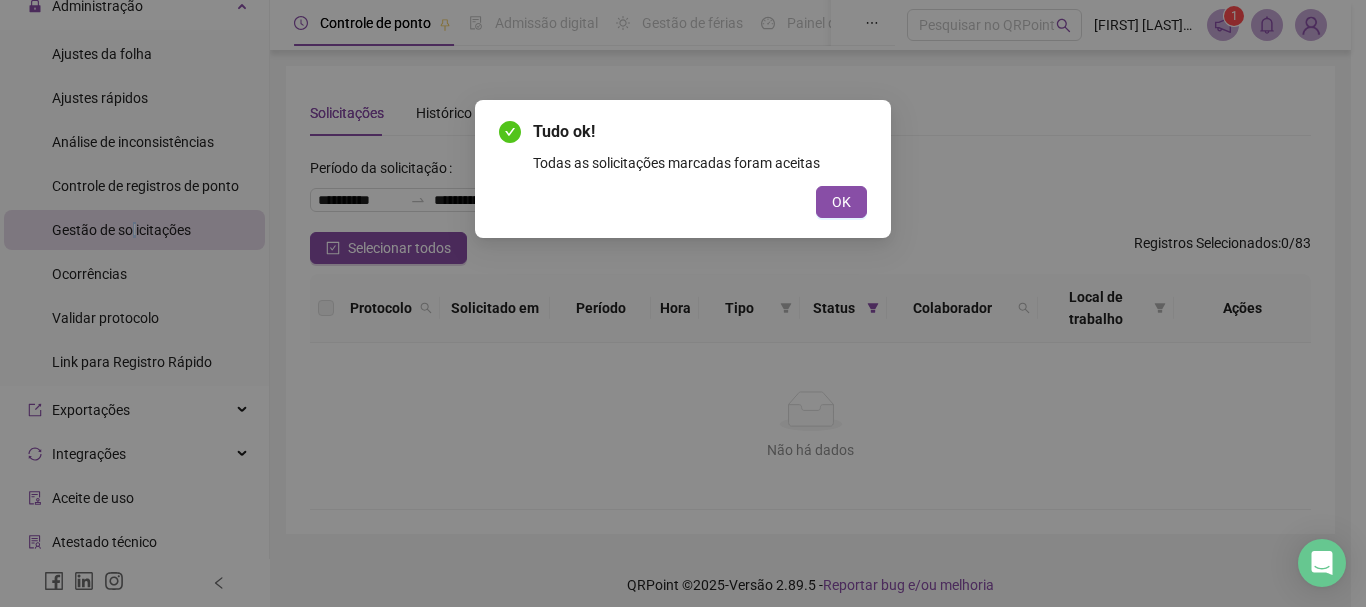 click on "OK" at bounding box center (841, 202) 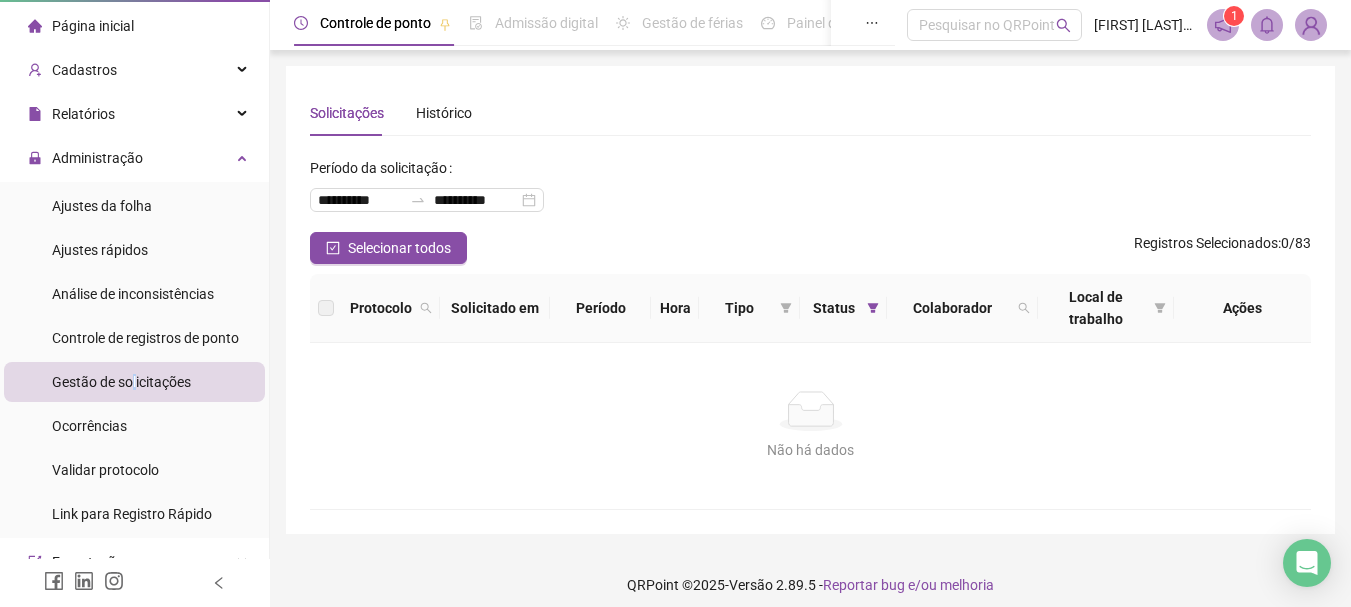 scroll, scrollTop: 0, scrollLeft: 0, axis: both 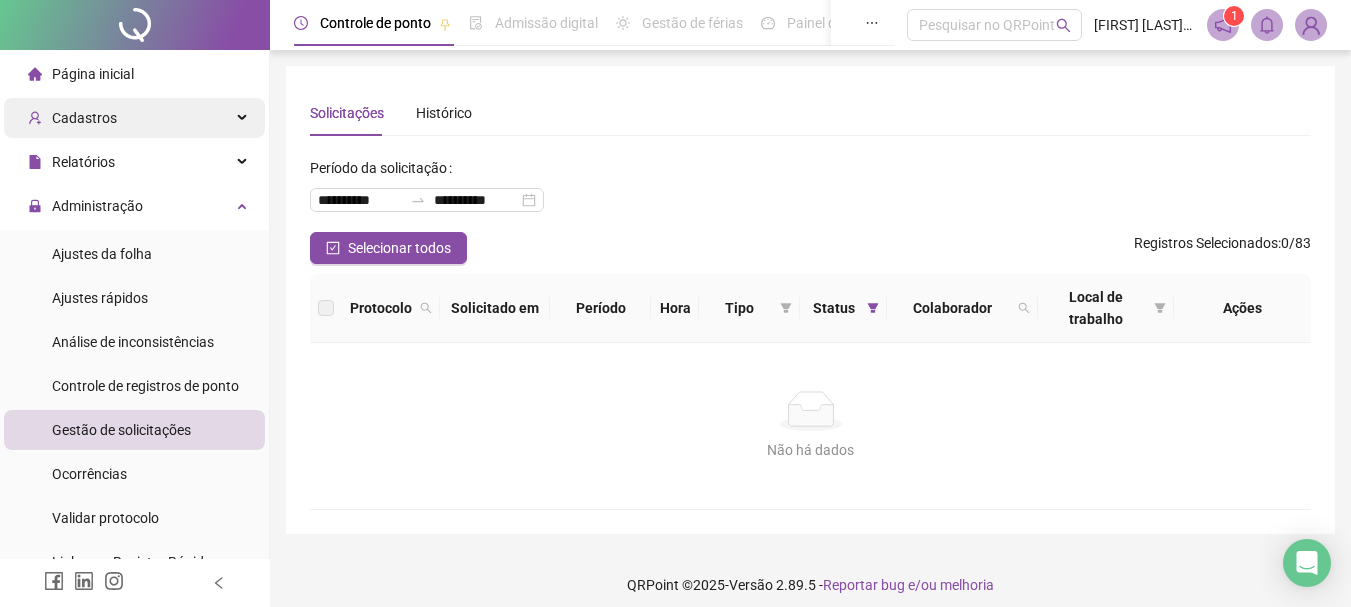 click on "Cadastros" at bounding box center (84, 118) 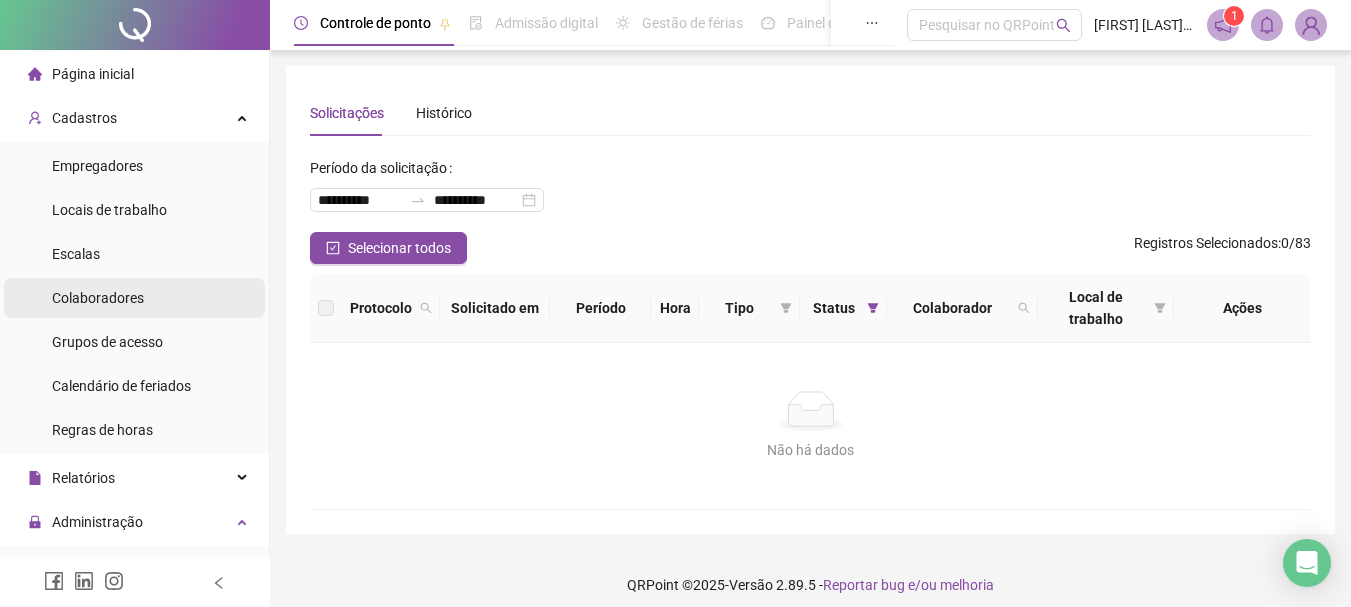 click on "Colaboradores" at bounding box center [98, 298] 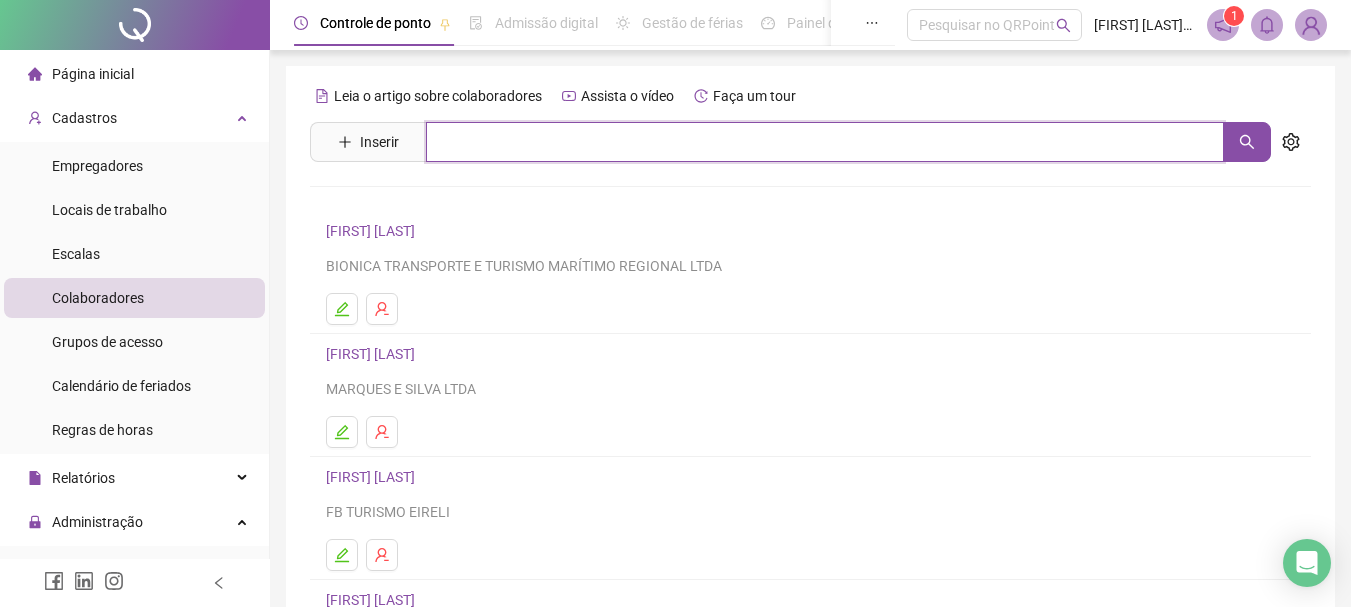 click at bounding box center [825, 142] 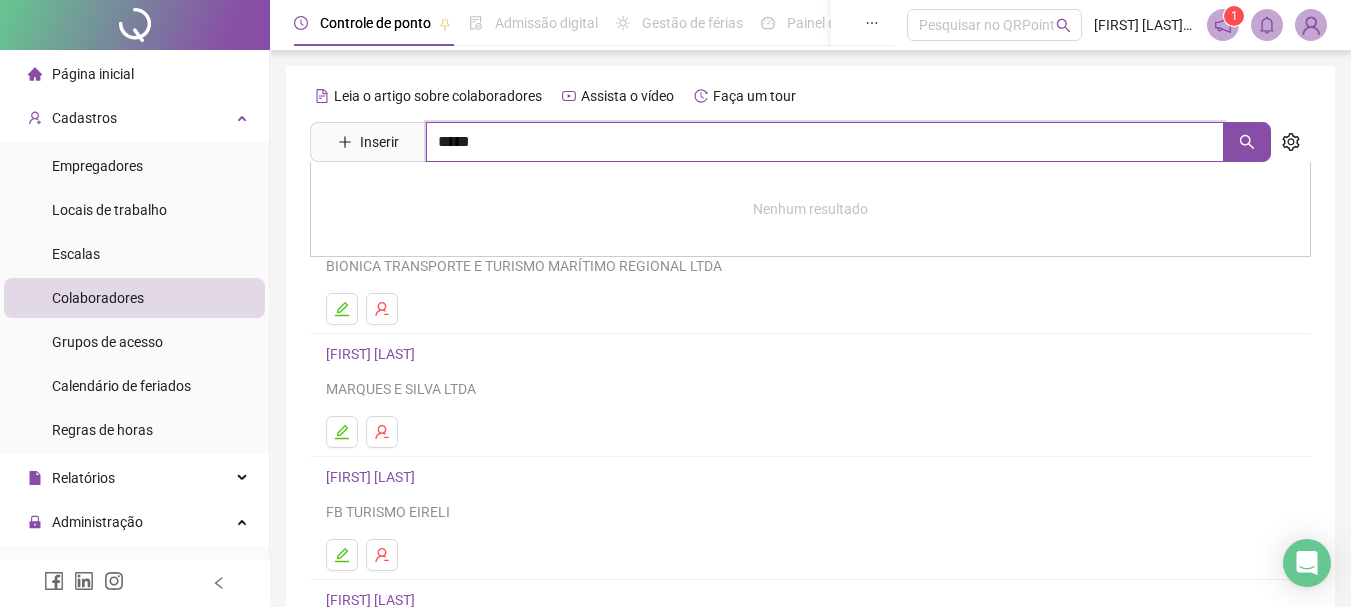 type on "*****" 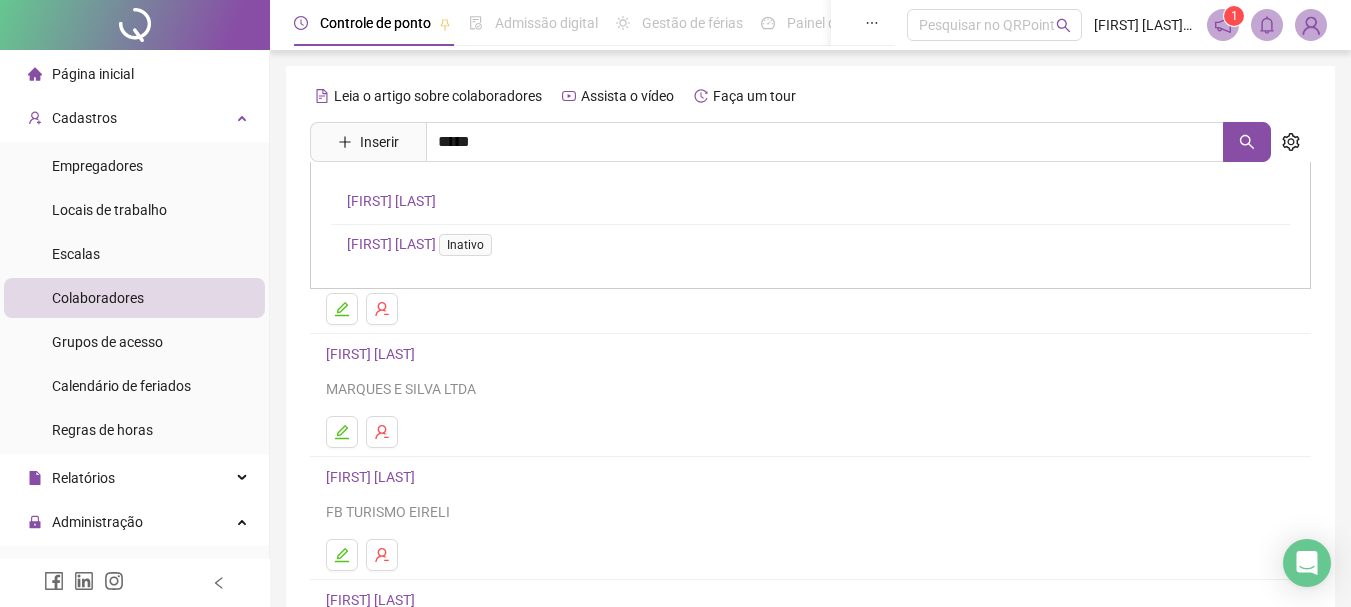 click on "[FIRST] [LAST]" at bounding box center (391, 201) 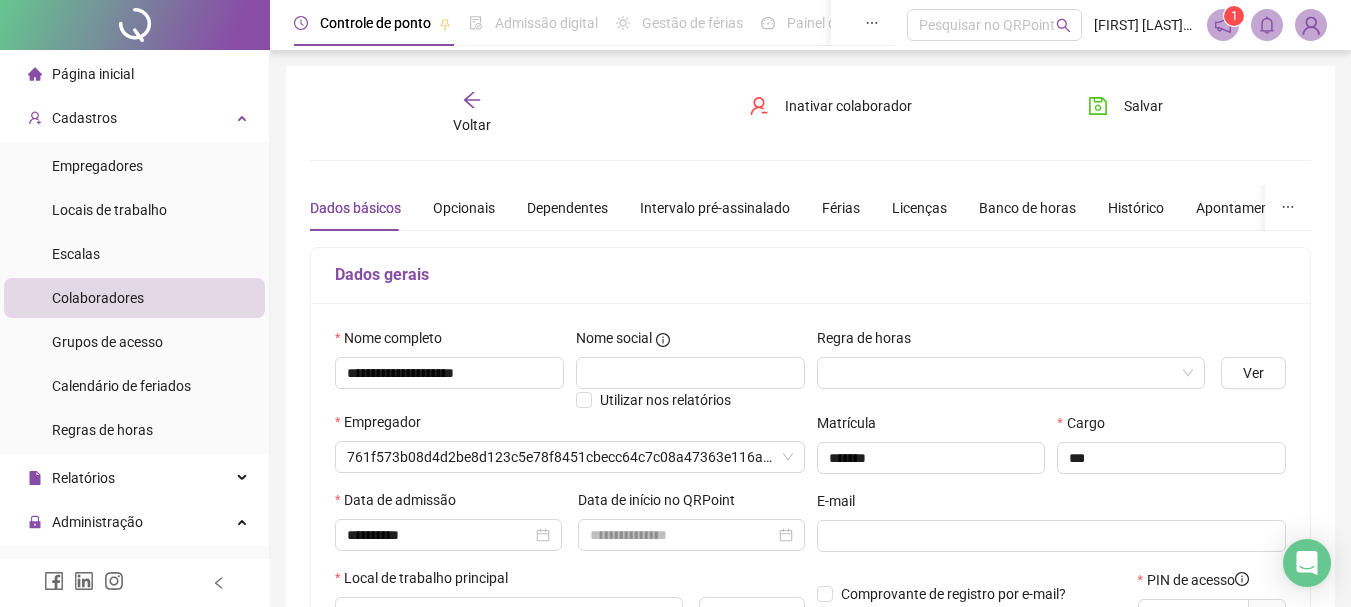 type on "**********" 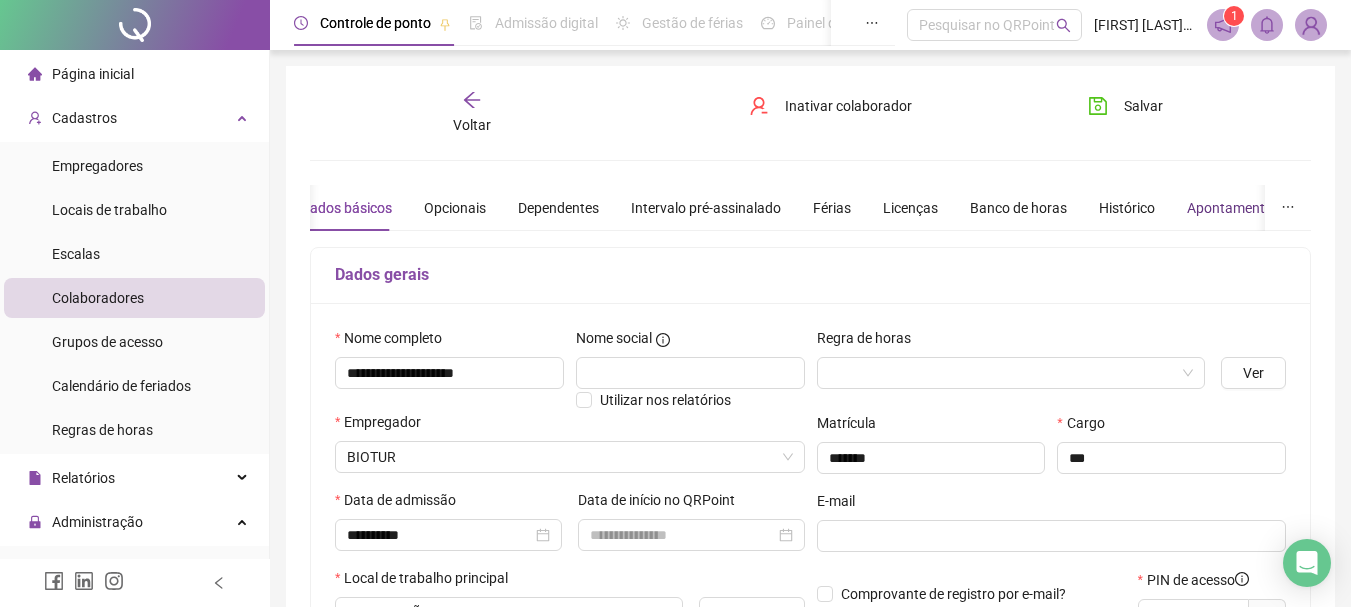 click on "Apontamentos" at bounding box center [1233, 208] 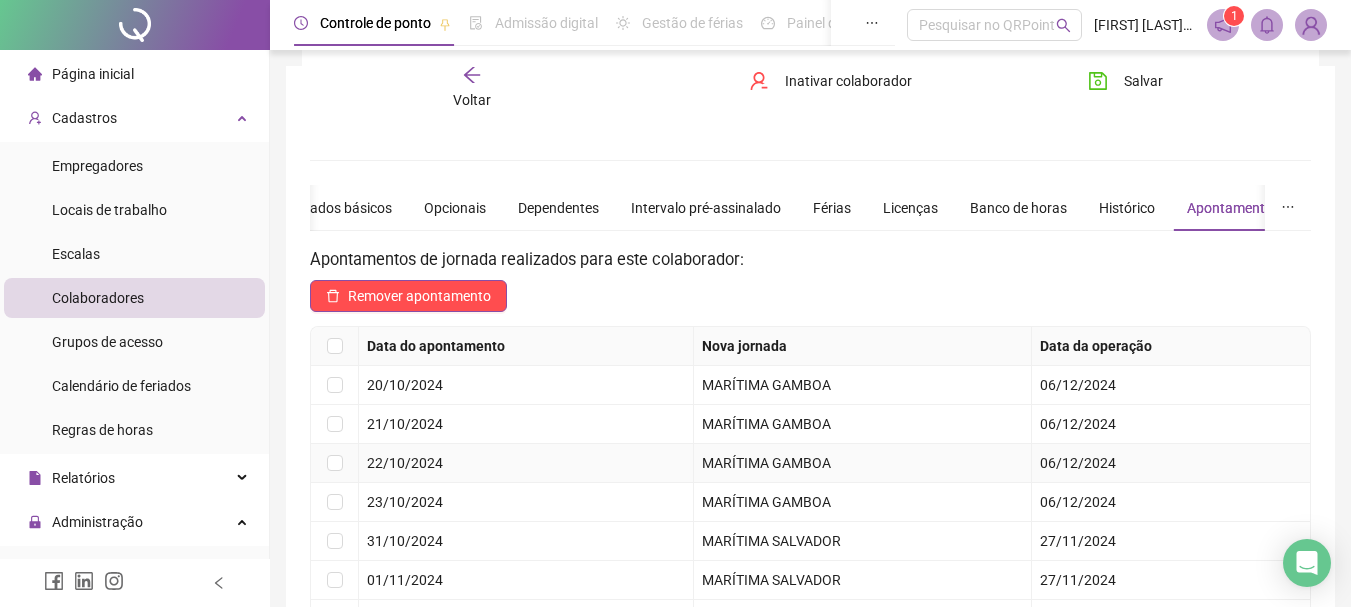 scroll, scrollTop: 200, scrollLeft: 0, axis: vertical 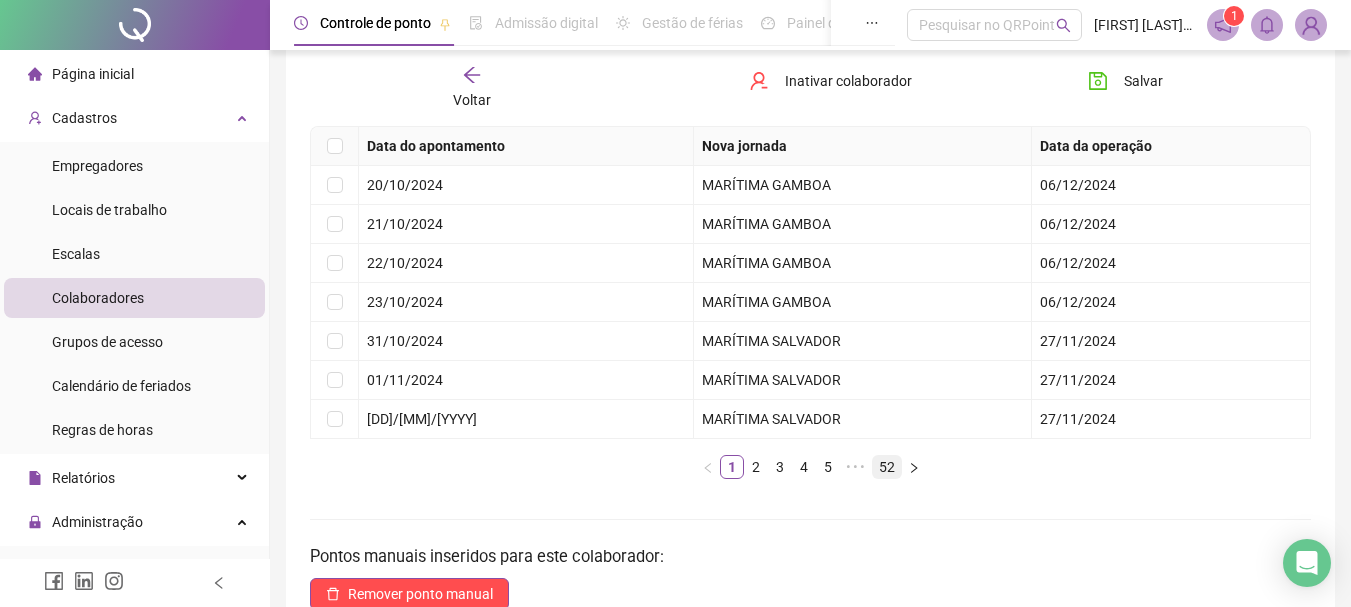 click on "52" at bounding box center (887, 467) 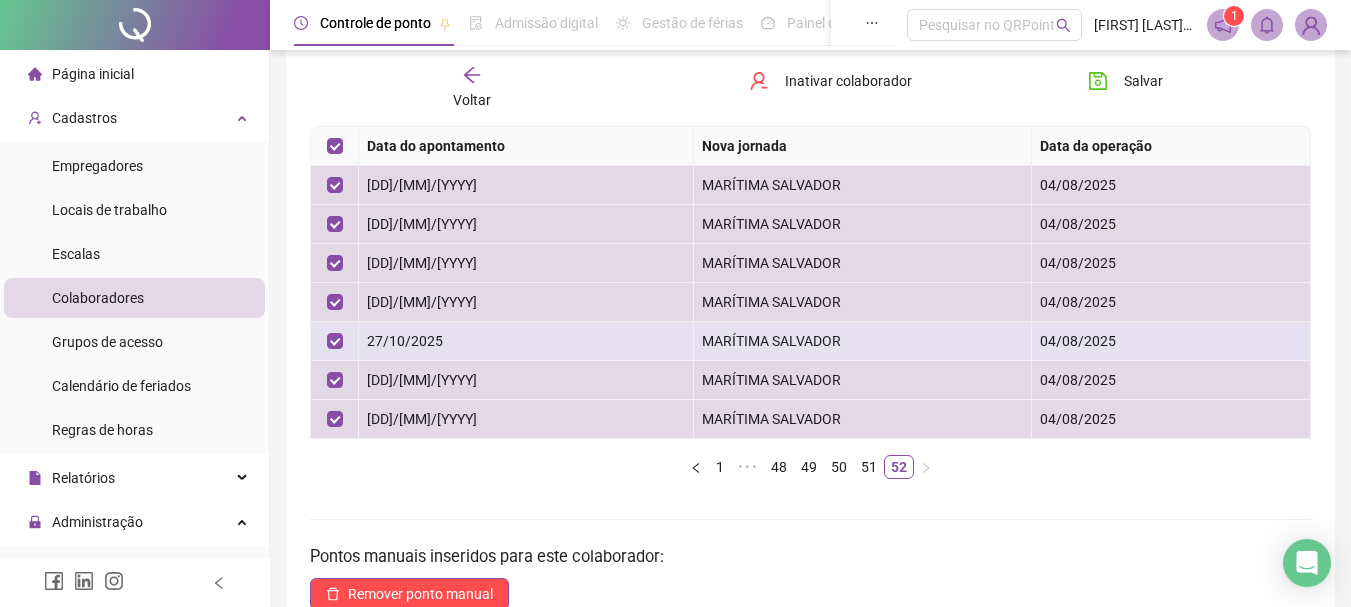 scroll, scrollTop: 100, scrollLeft: 0, axis: vertical 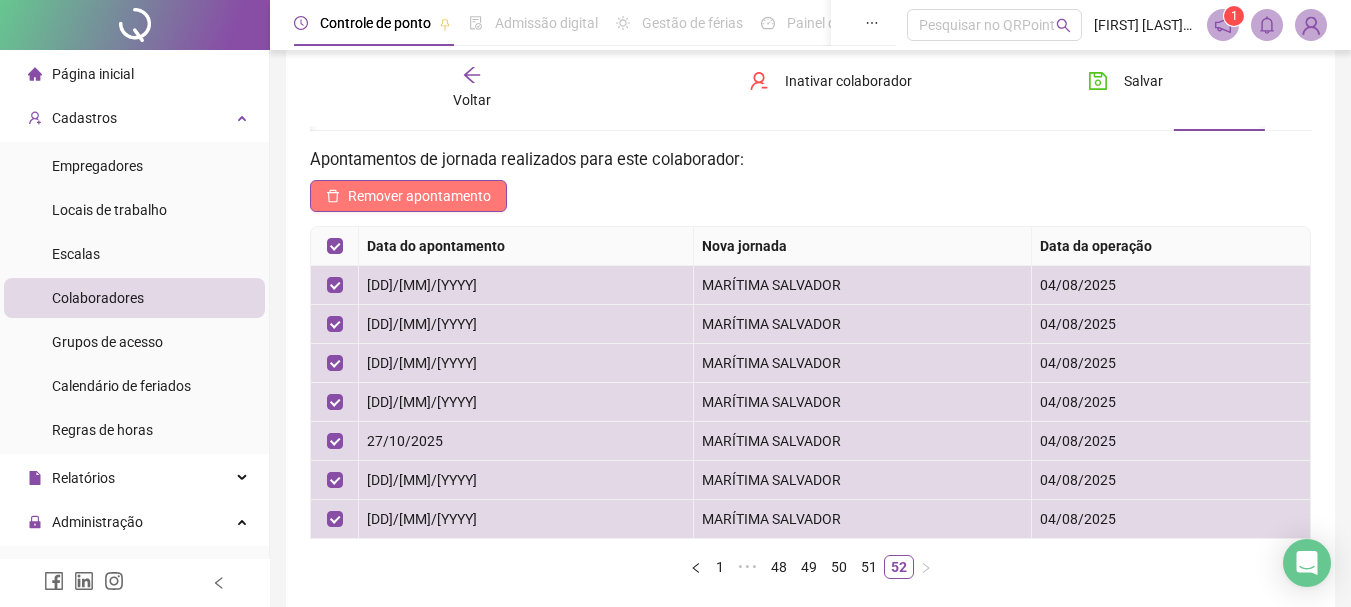 click on "Remover apontamento" at bounding box center (419, 196) 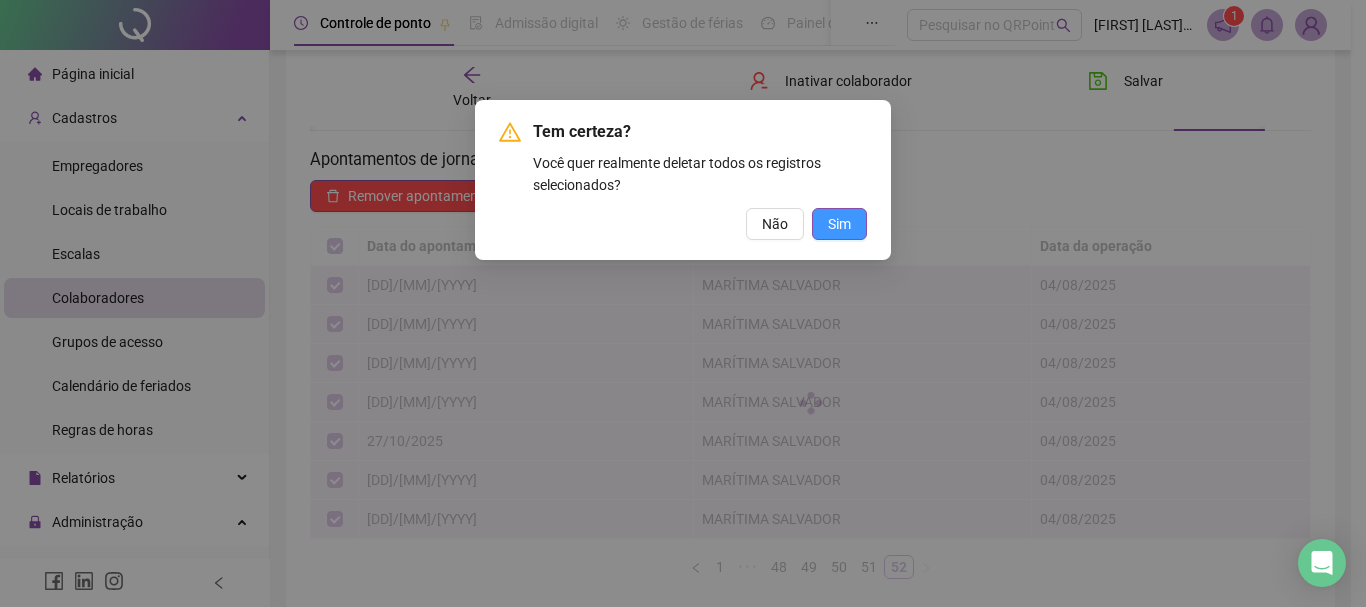 click on "Sim" at bounding box center (839, 224) 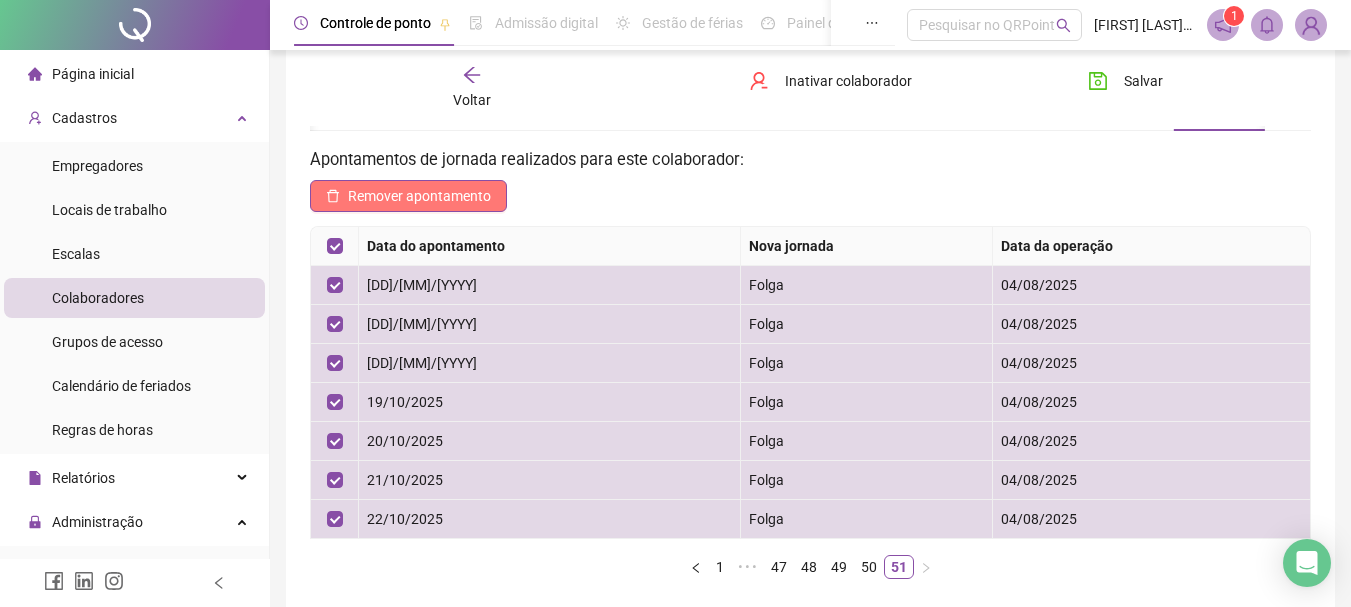 click on "Remover apontamento" at bounding box center [419, 196] 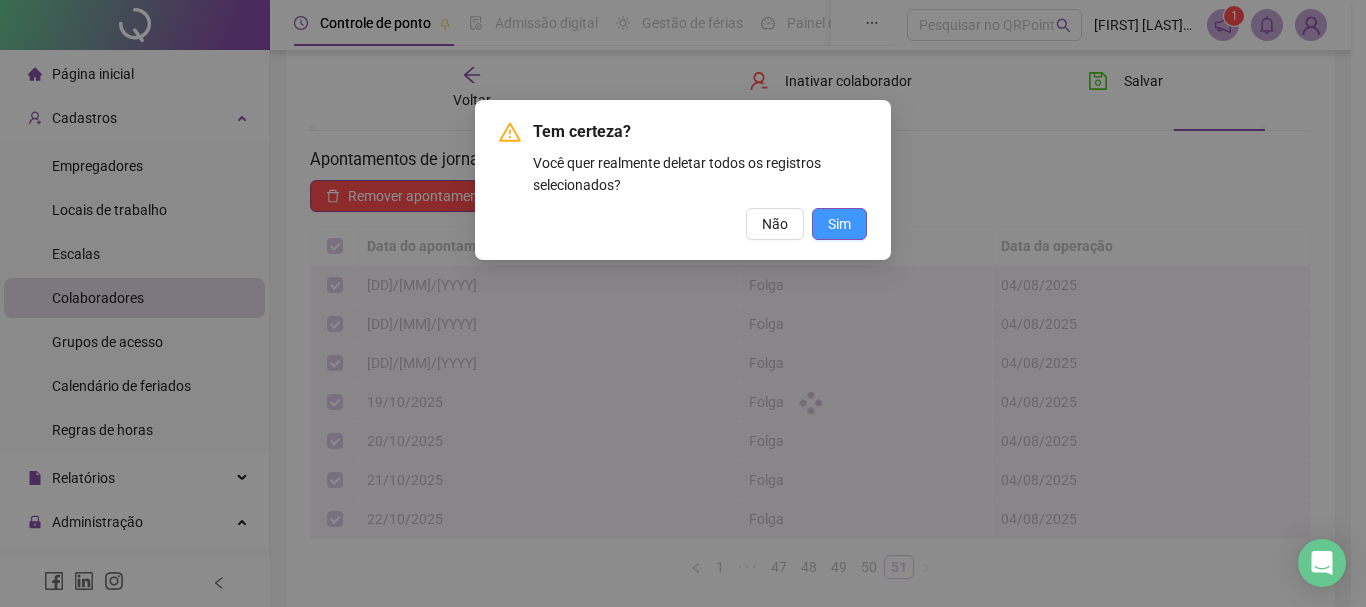 click on "Sim" at bounding box center [839, 224] 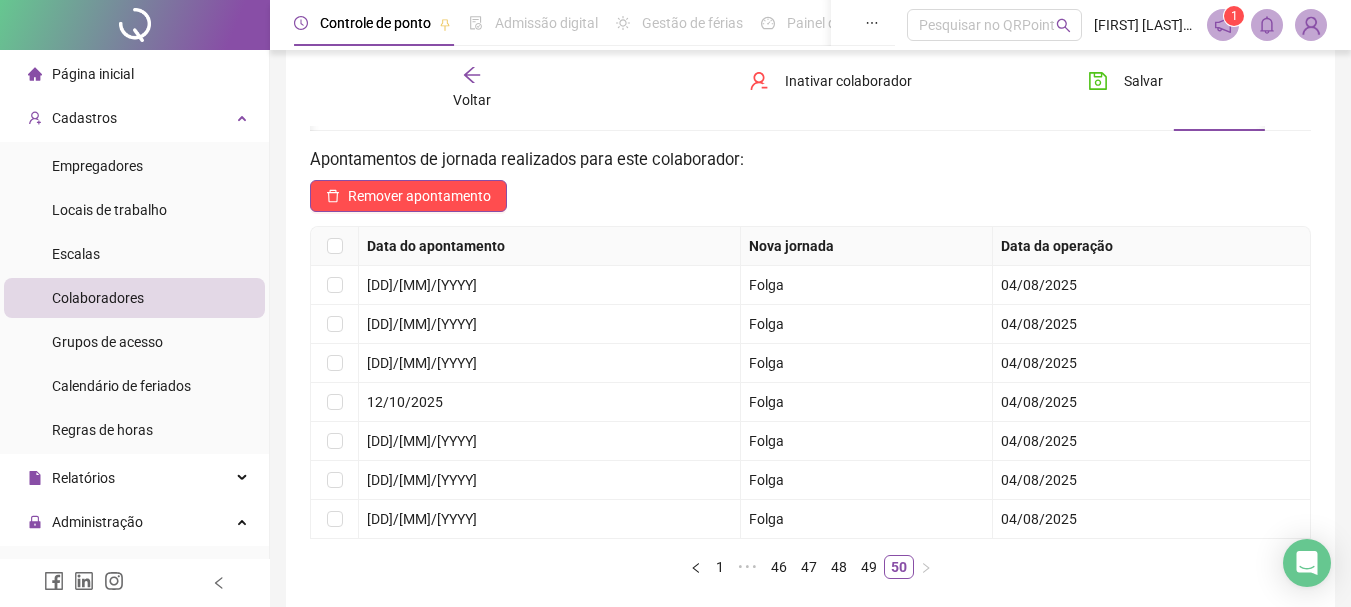 click at bounding box center (335, 246) 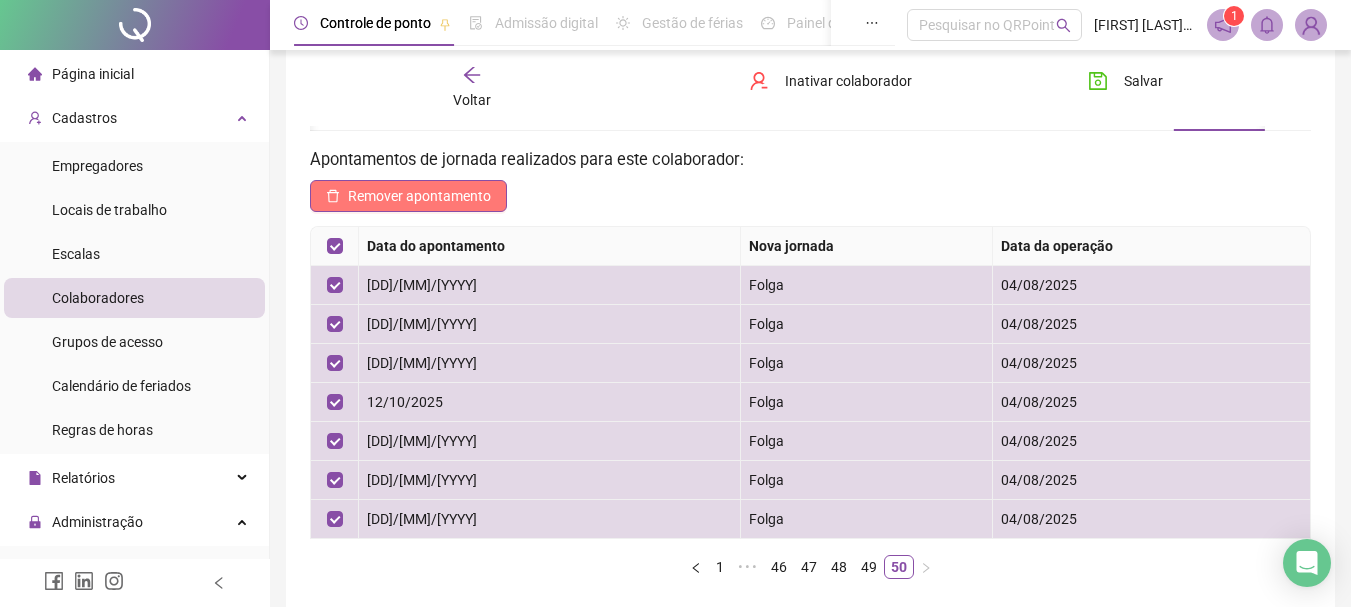 click on "Remover apontamento" at bounding box center (419, 196) 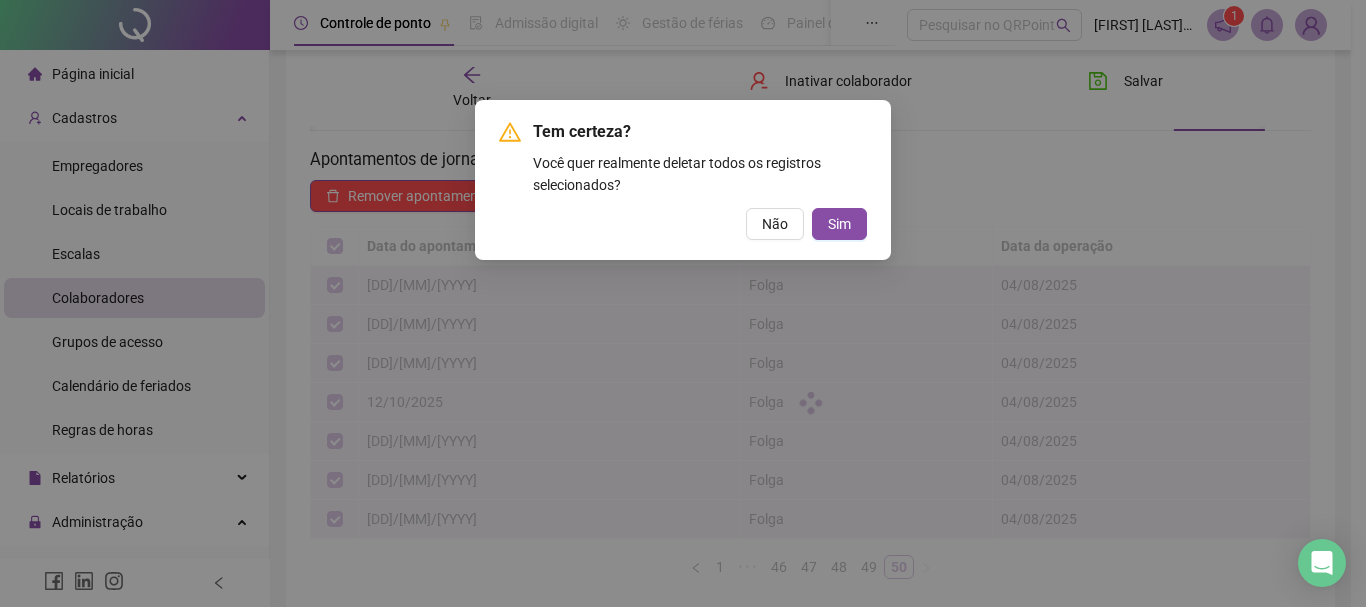 click on "Sim" at bounding box center (839, 224) 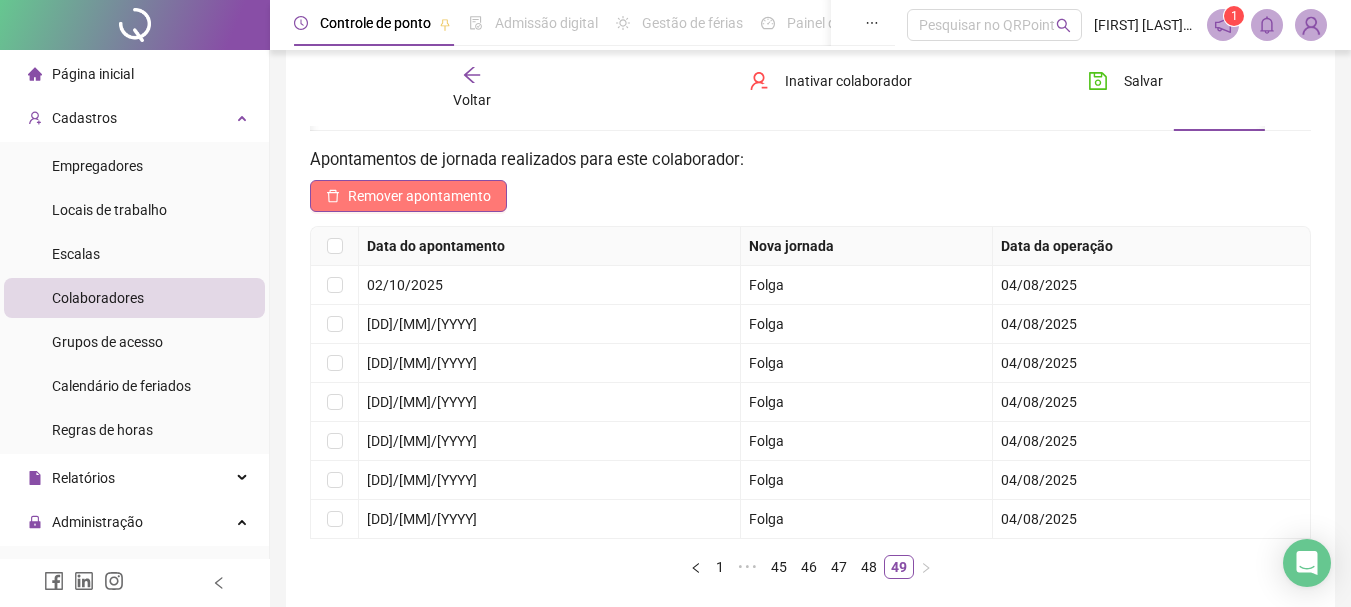 click on "Remover apontamento" at bounding box center (419, 196) 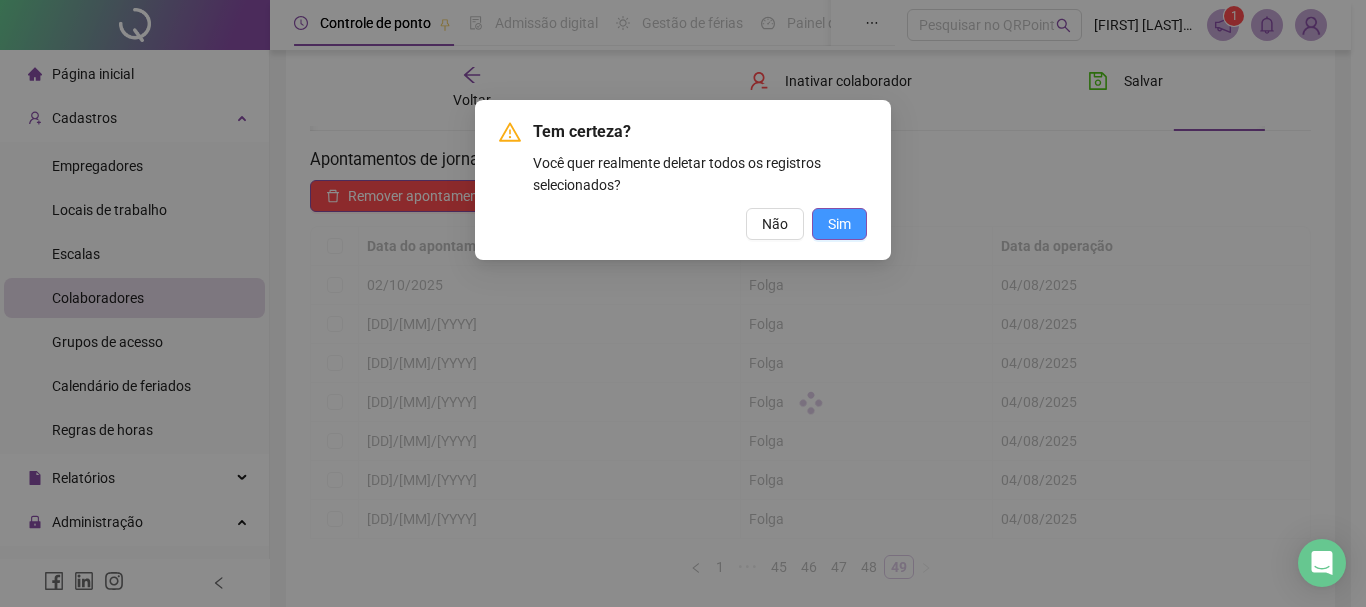 click on "Sim" at bounding box center [839, 224] 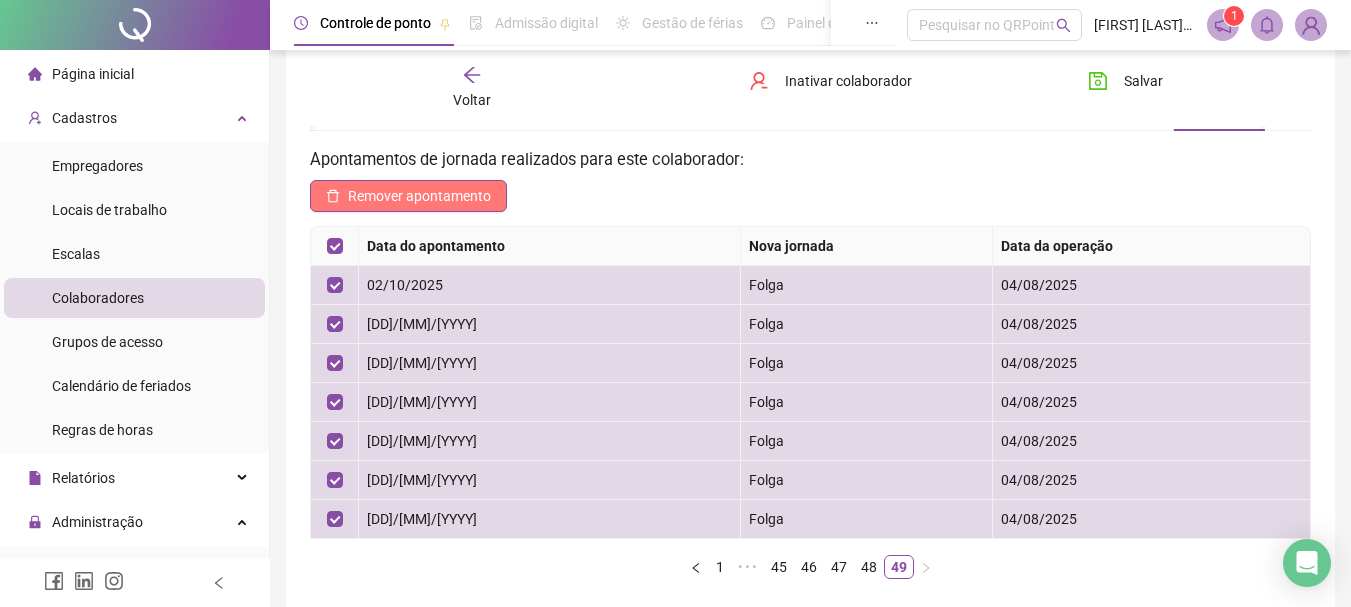 click on "Remover apontamento" at bounding box center (419, 196) 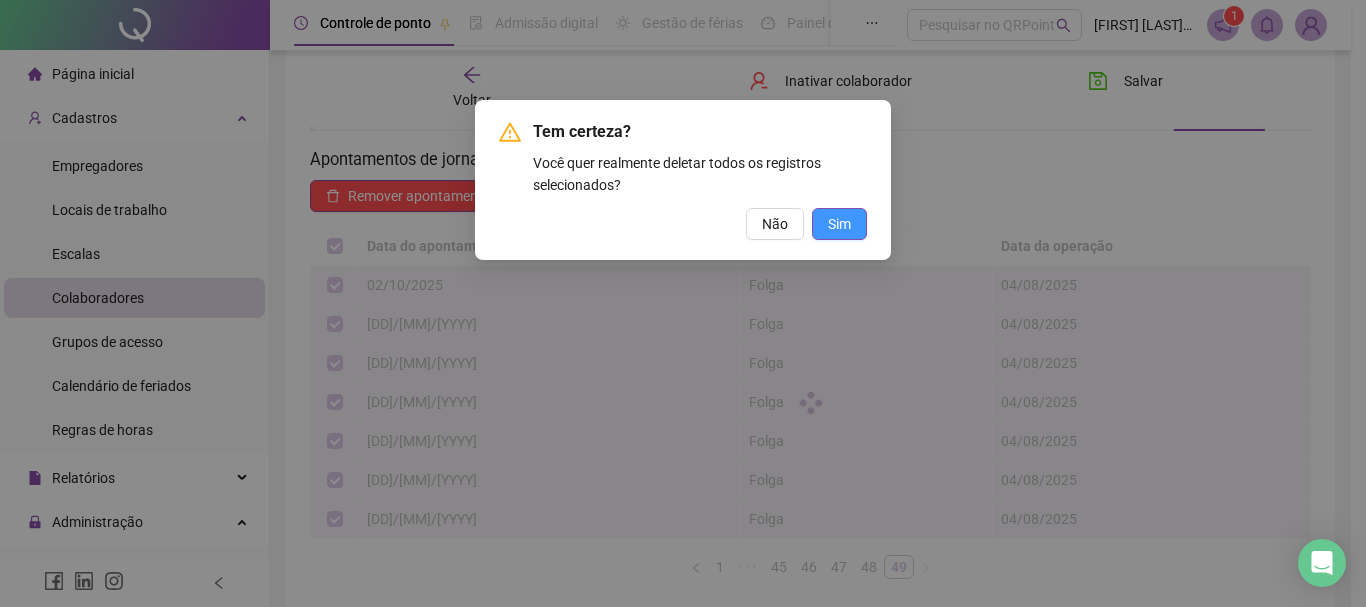 click on "Sim" at bounding box center [839, 224] 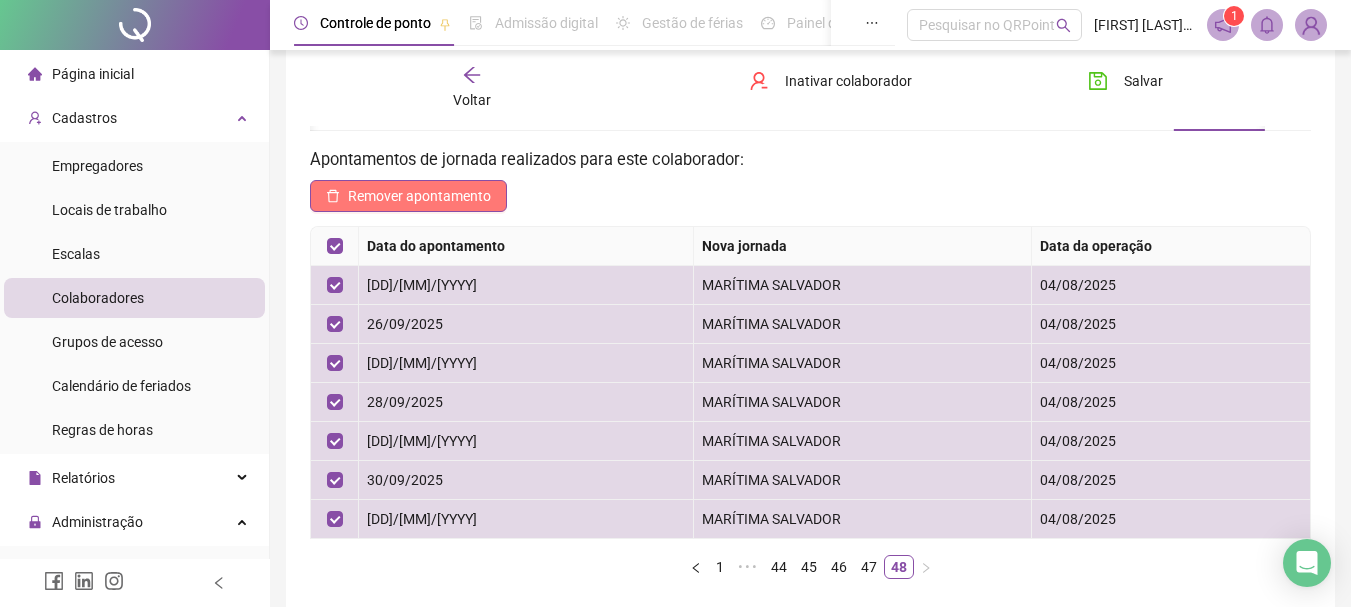 click on "Remover apontamento" at bounding box center (419, 196) 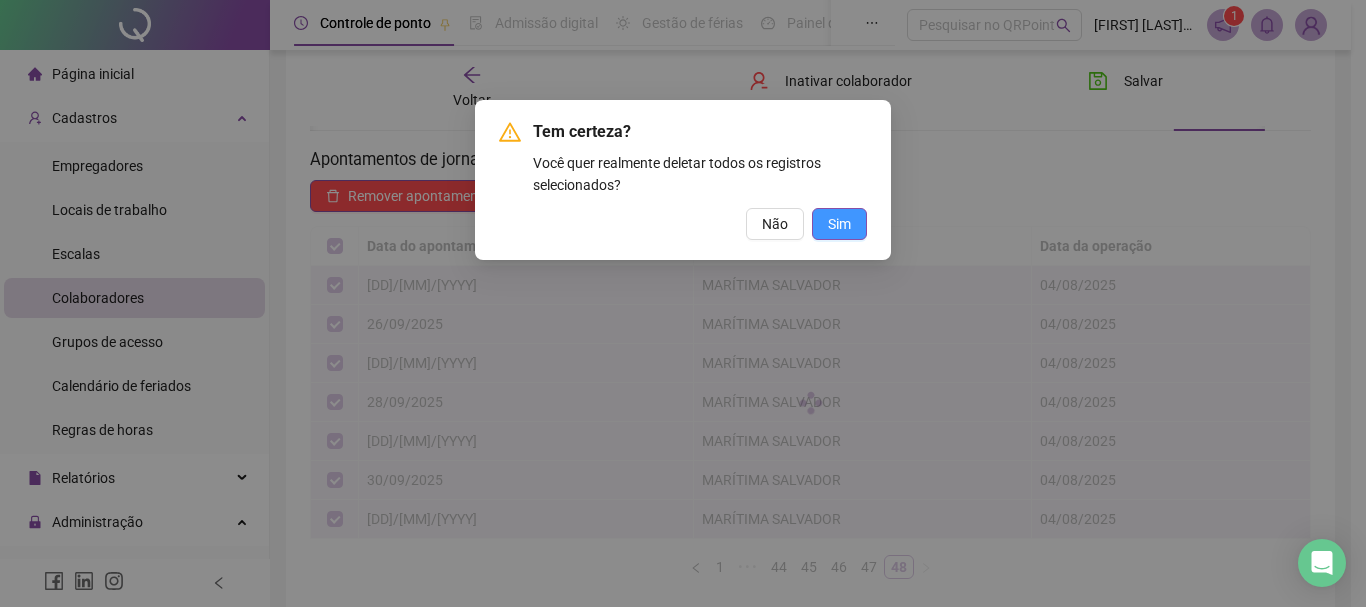 click on "Sim" at bounding box center (839, 224) 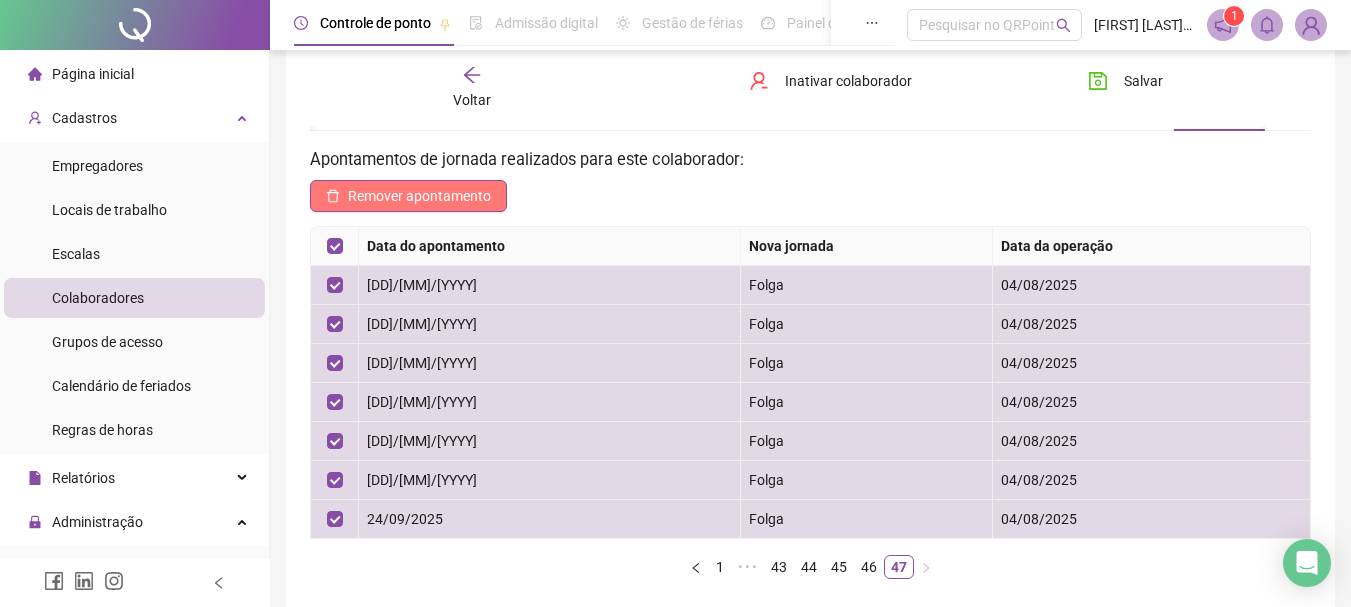 click on "Remover apontamento" at bounding box center (419, 196) 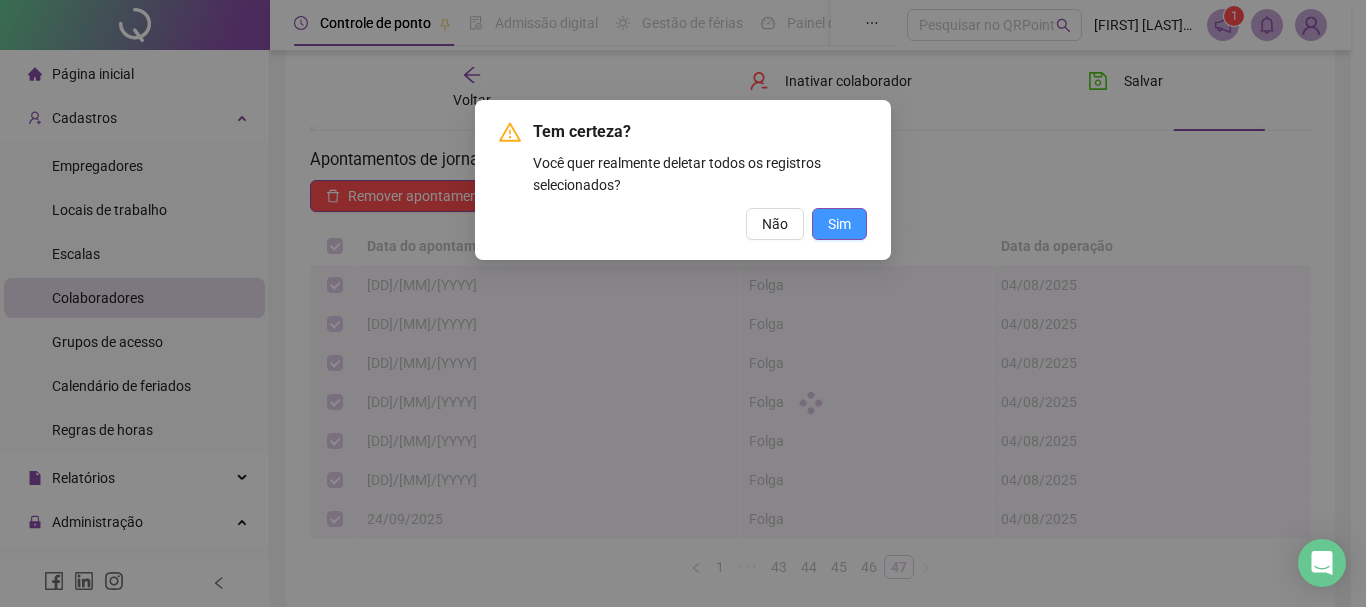 click on "Sim" at bounding box center [839, 224] 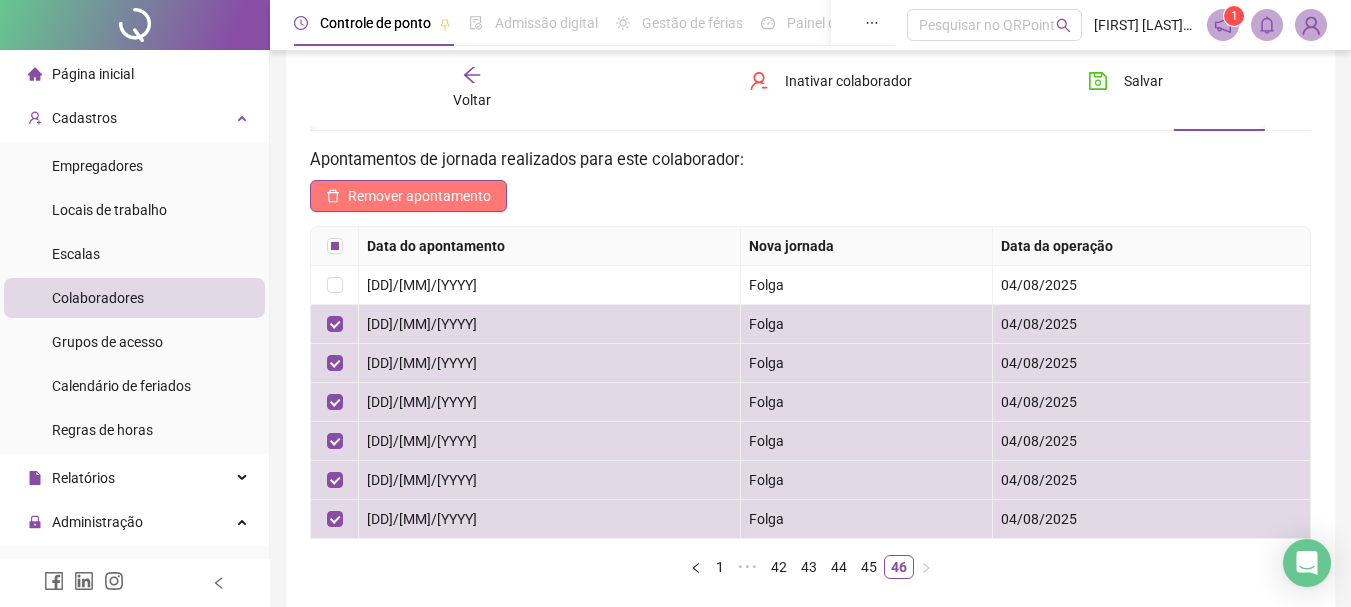 click on "Remover apontamento" at bounding box center [419, 196] 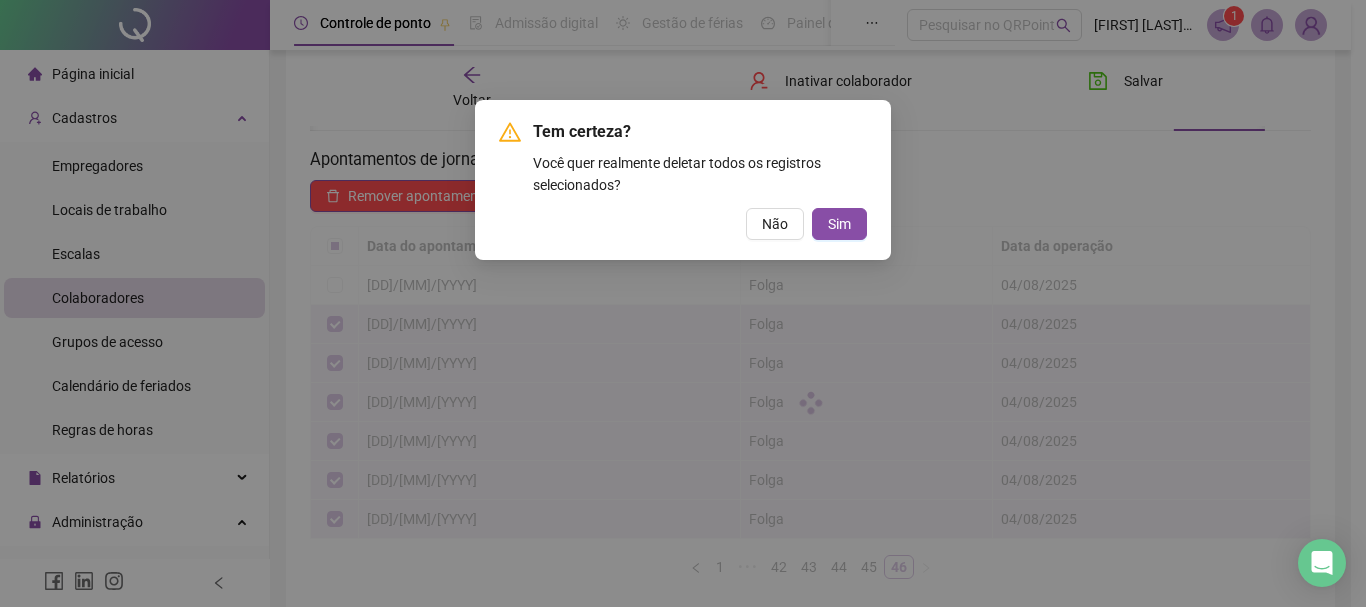 click on "Sim" at bounding box center (839, 224) 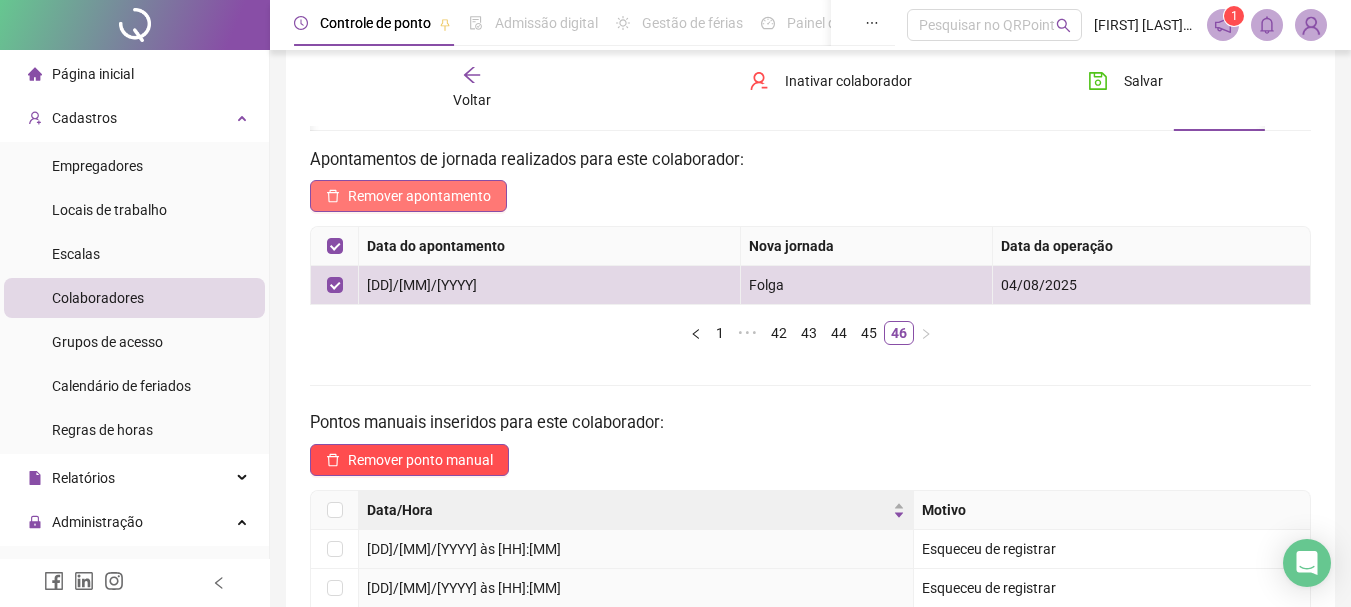 click on "Remover apontamento" at bounding box center (419, 196) 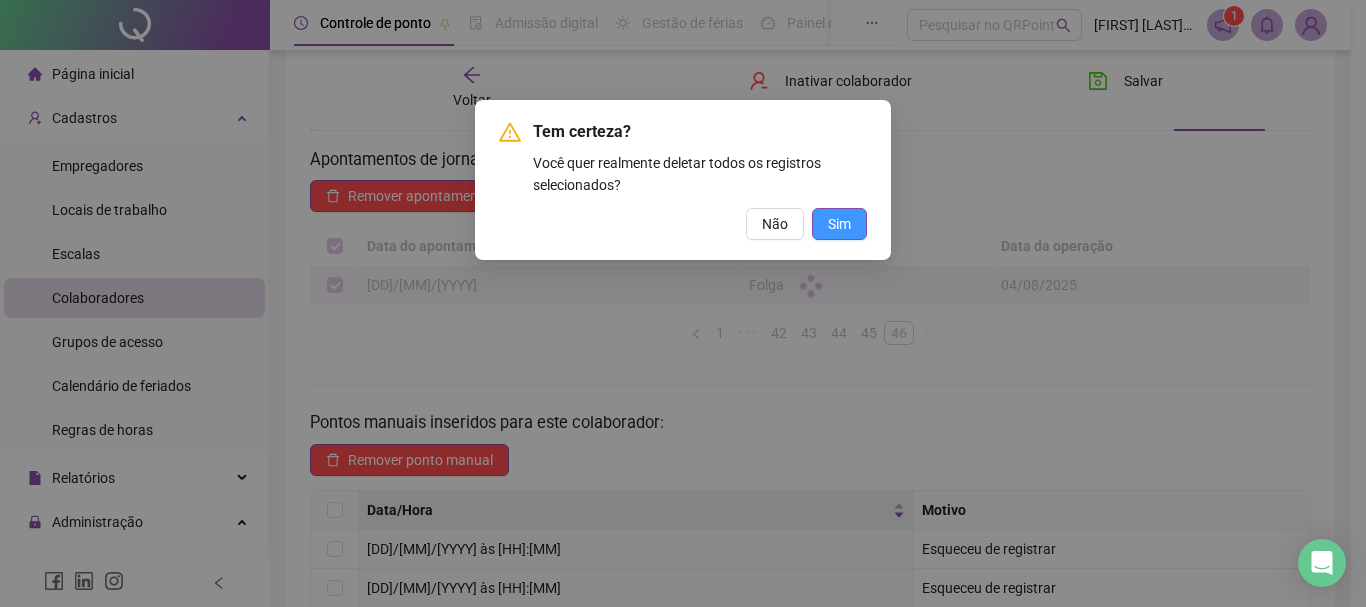 click on "Sim" at bounding box center (839, 224) 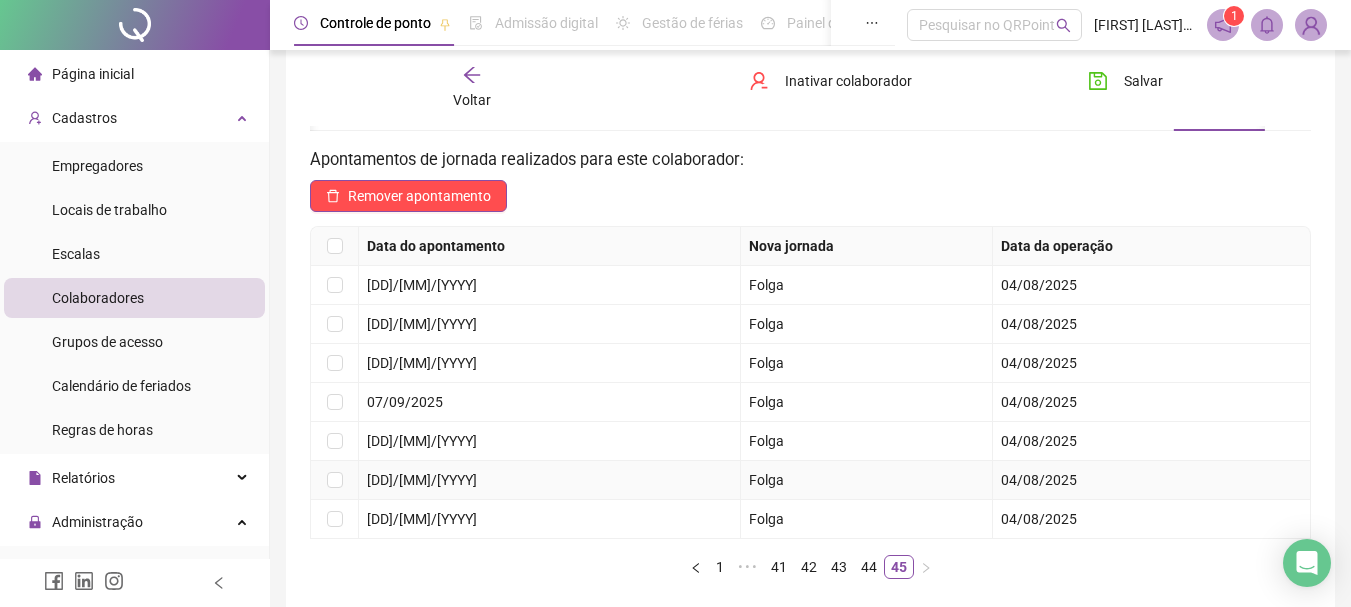 scroll, scrollTop: 0, scrollLeft: 0, axis: both 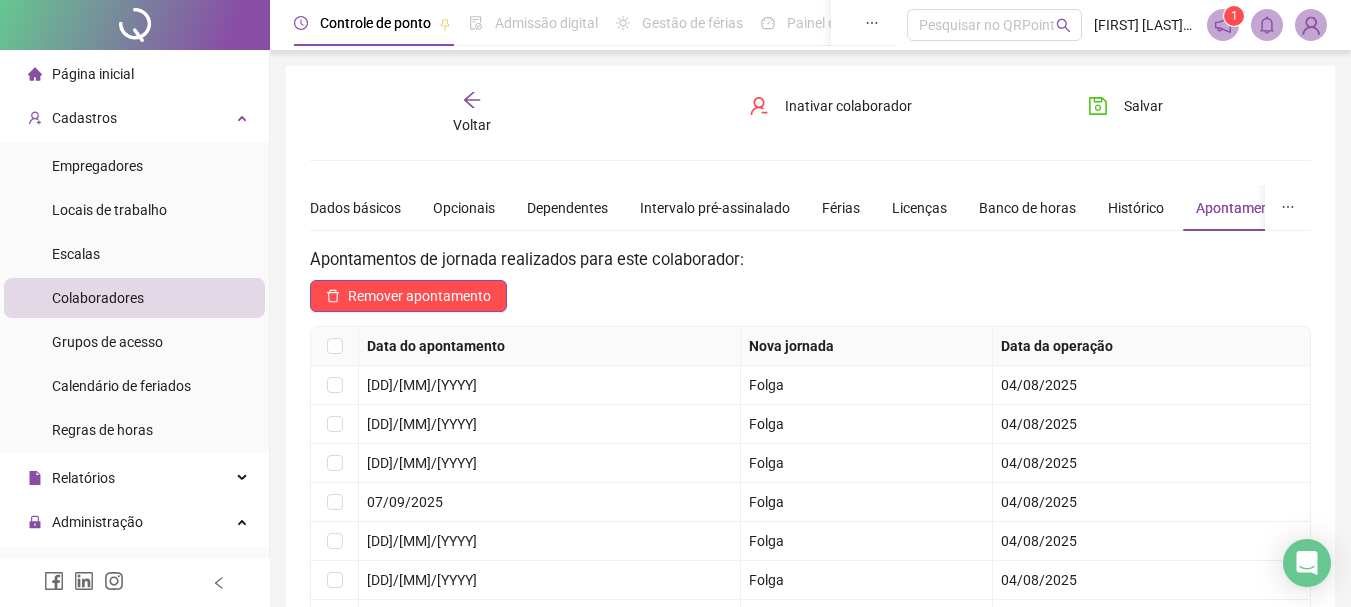 click 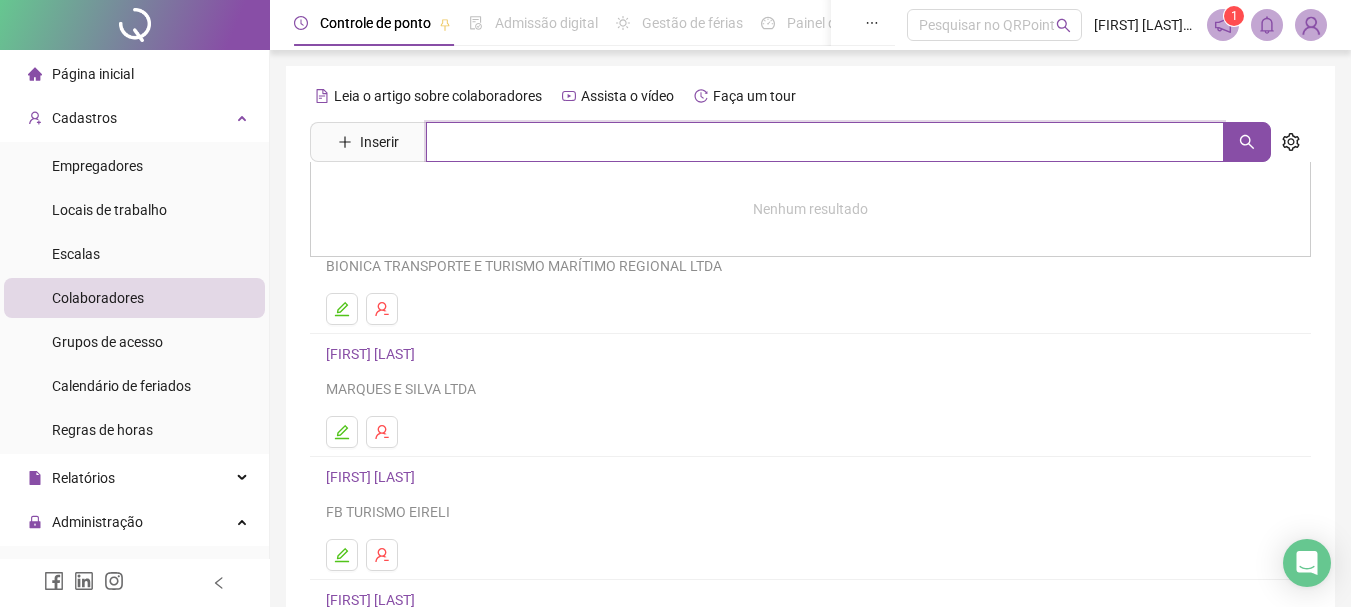 click at bounding box center [825, 142] 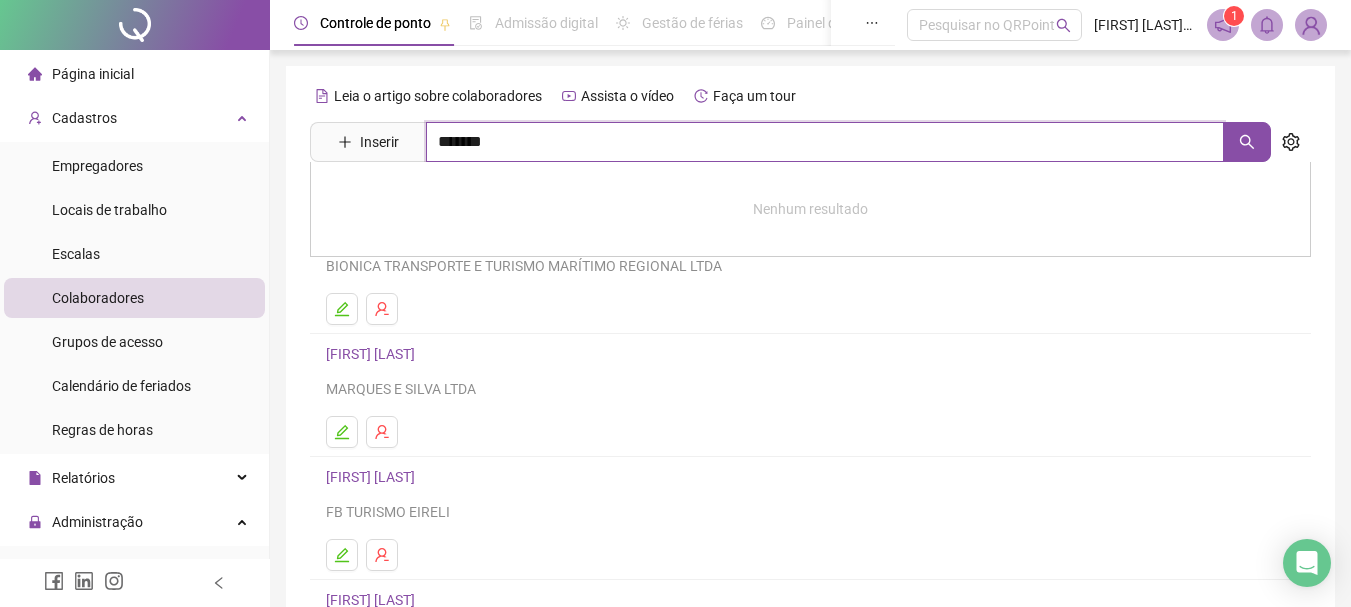 type on "*******" 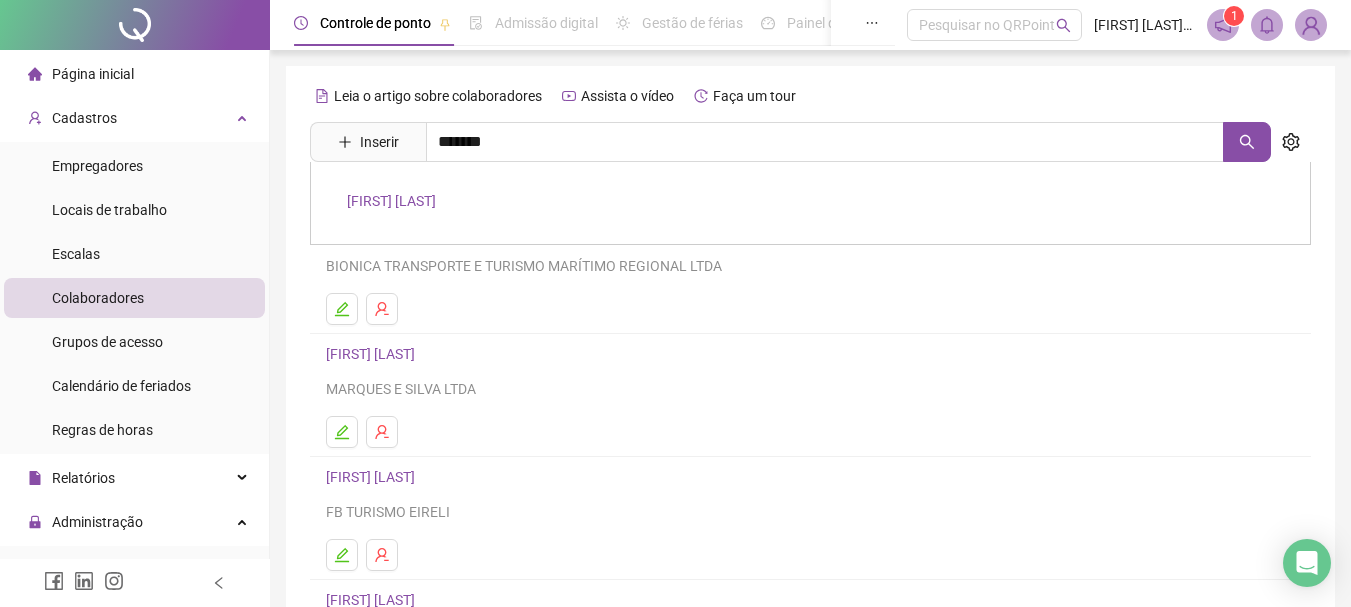 click on "[FIRST] [LAST]" at bounding box center (391, 201) 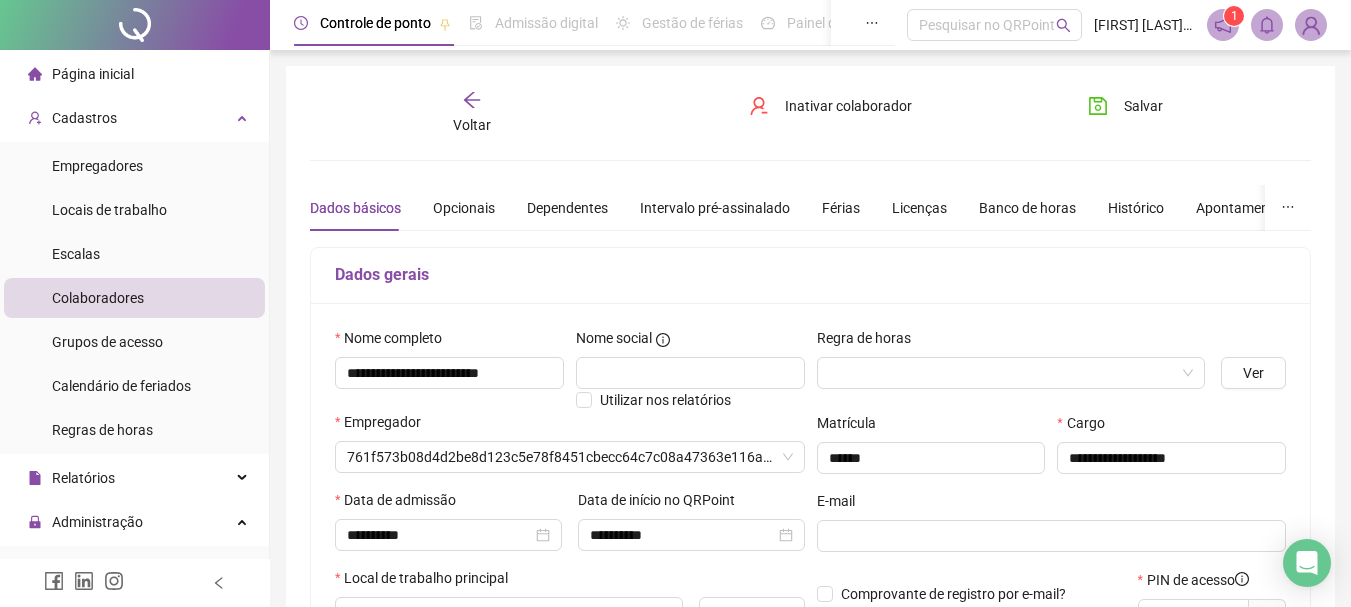 type on "**********" 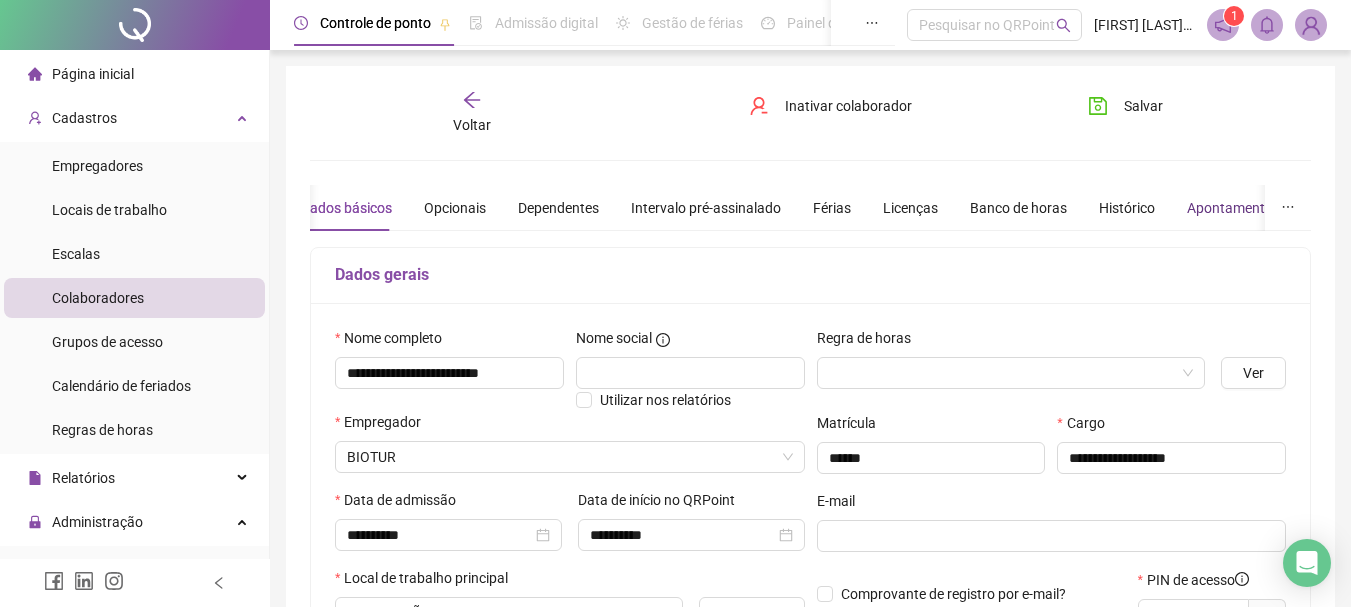 click on "Apontamentos" at bounding box center (1233, 208) 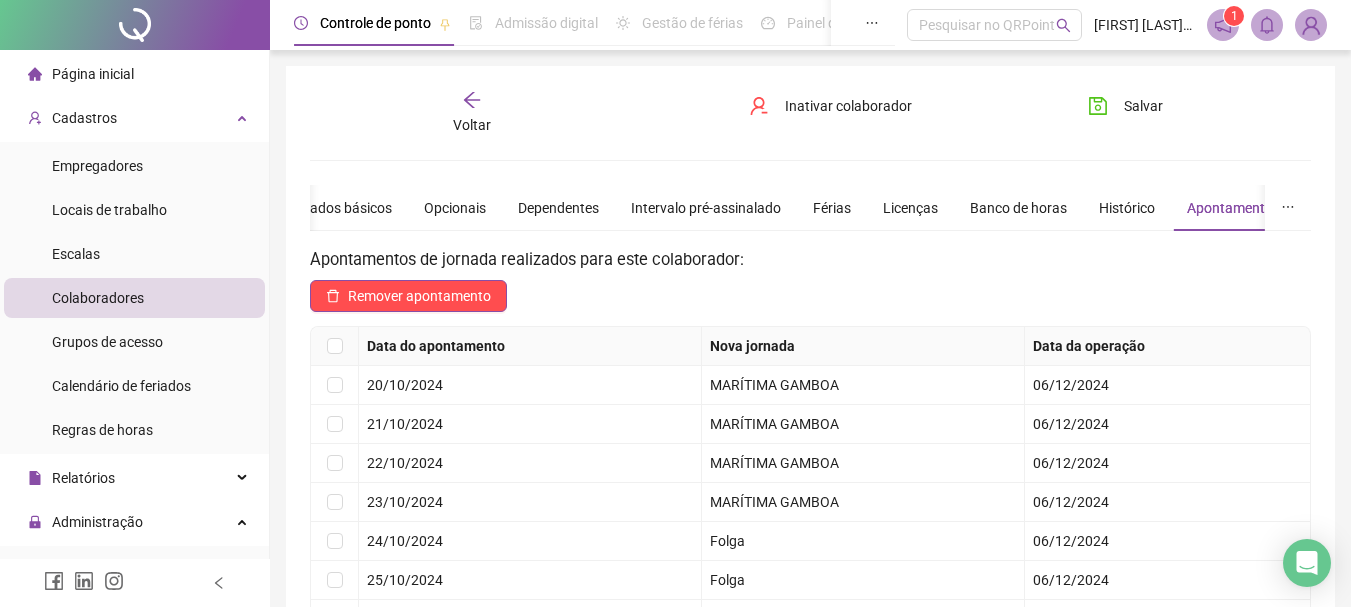 scroll, scrollTop: 100, scrollLeft: 0, axis: vertical 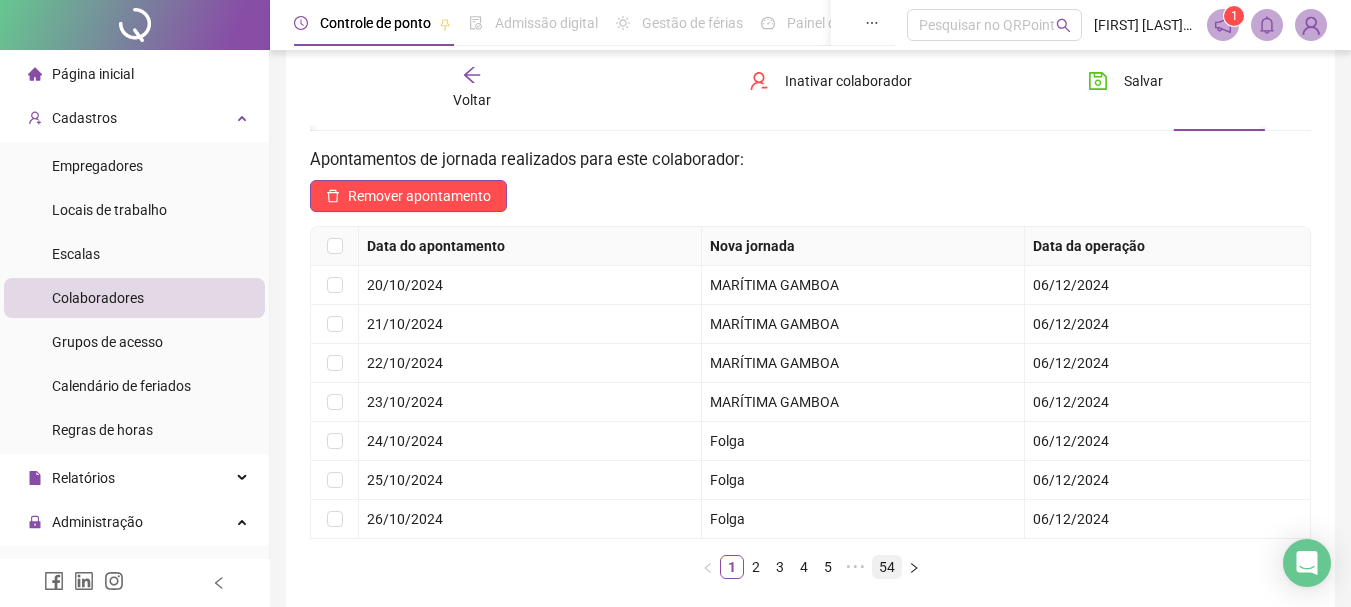 click on "54" at bounding box center [887, 567] 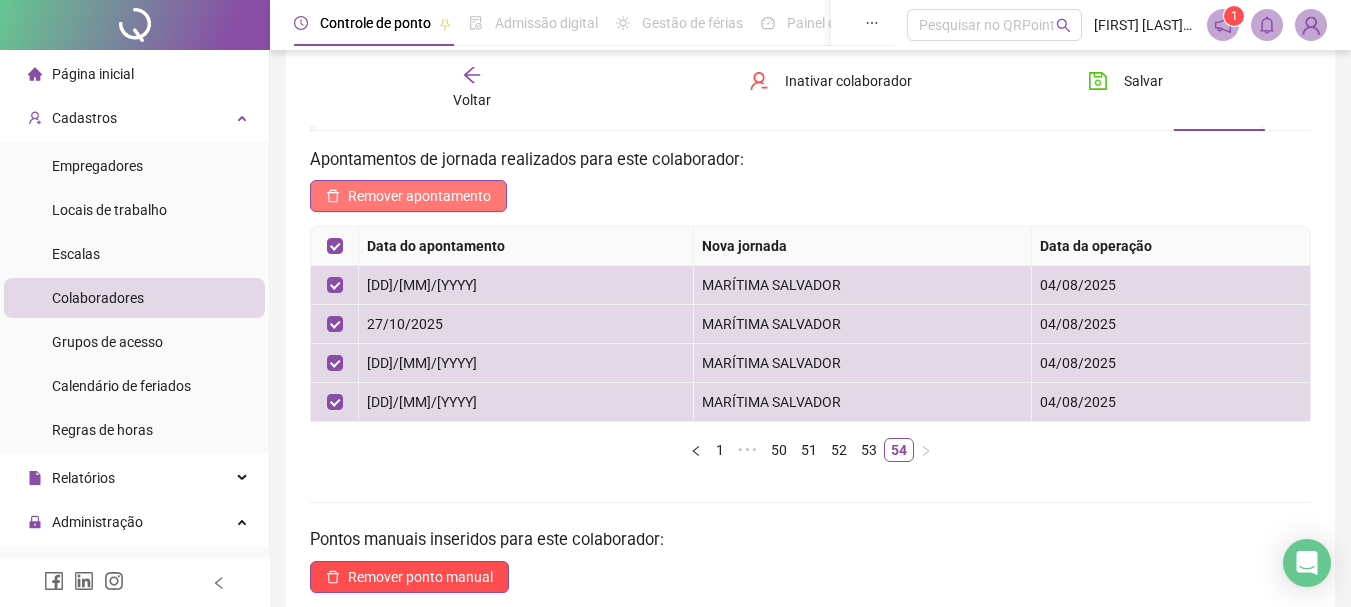 click on "Remover apontamento" at bounding box center (419, 196) 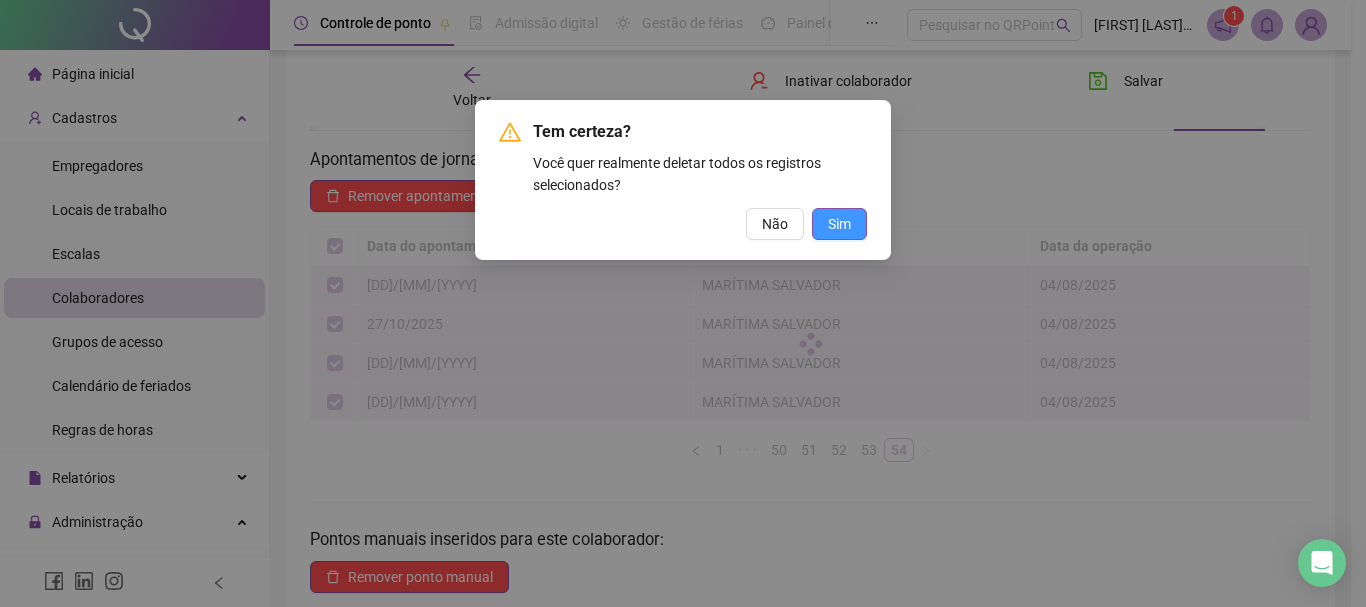 click on "Sim" at bounding box center [839, 224] 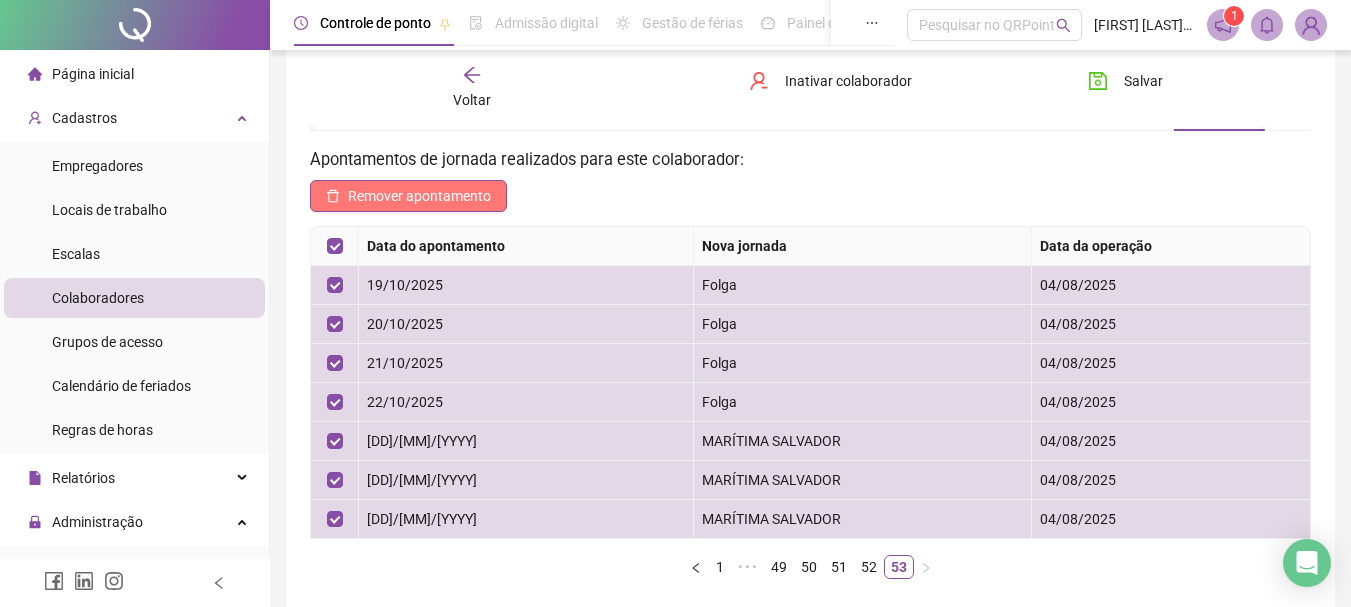 click on "Remover apontamento" at bounding box center (419, 196) 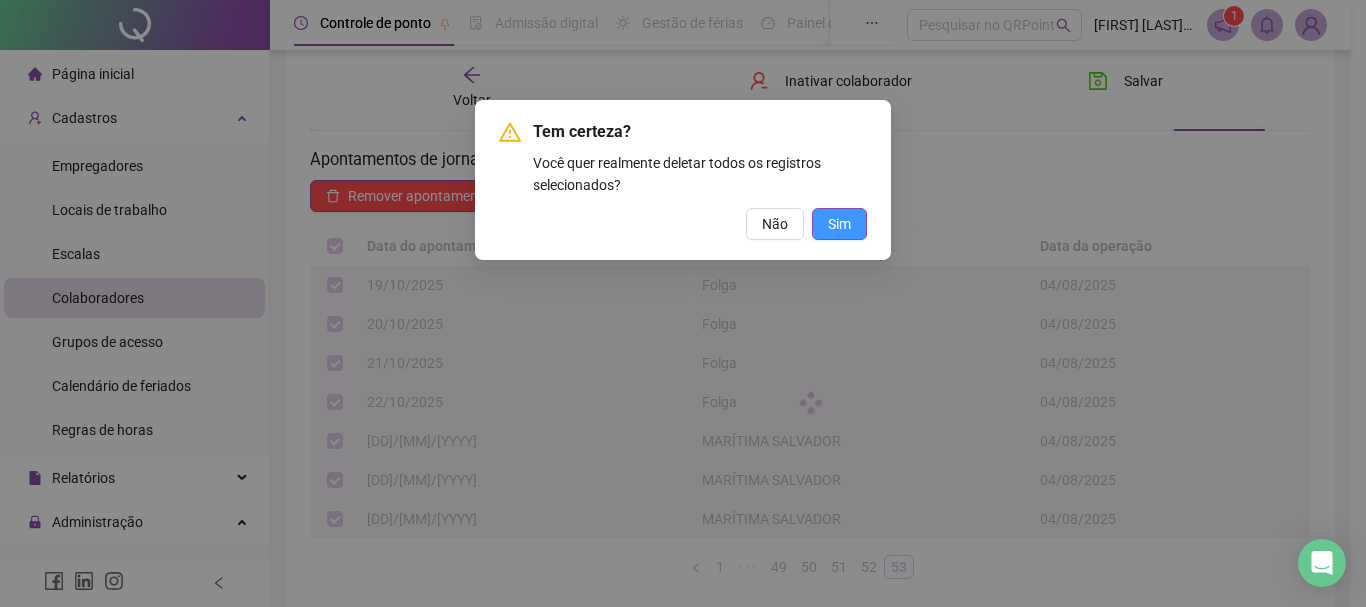 click on "Sim" at bounding box center [839, 224] 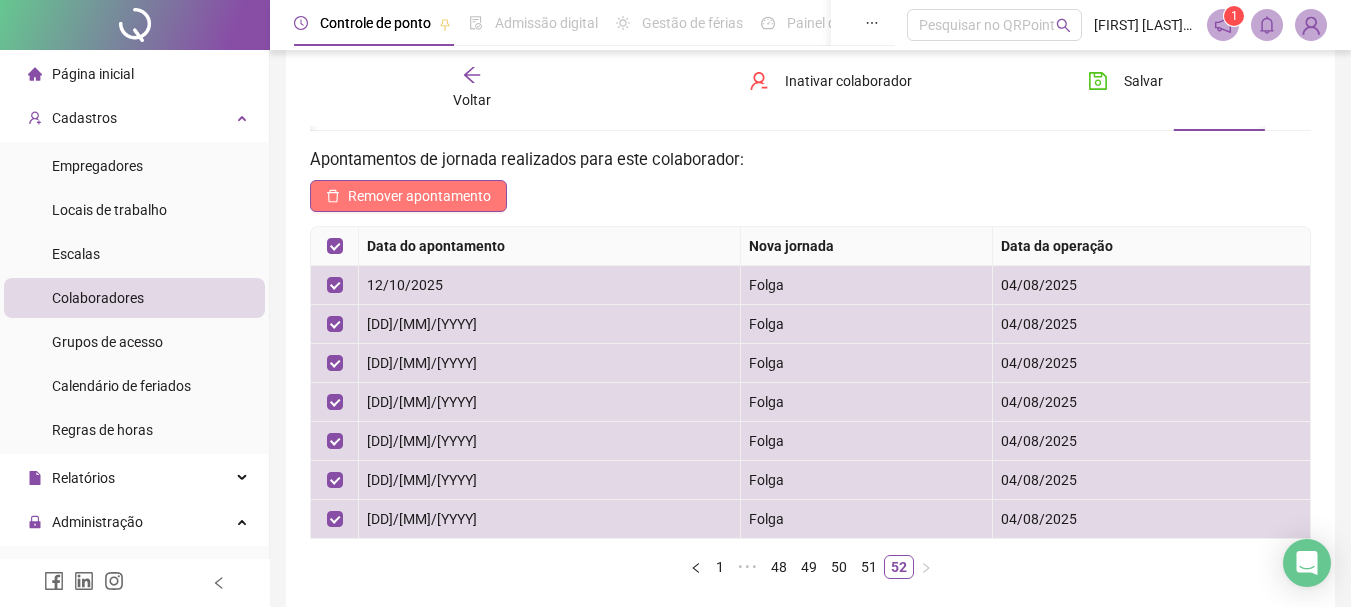 click on "Remover apontamento" at bounding box center (419, 196) 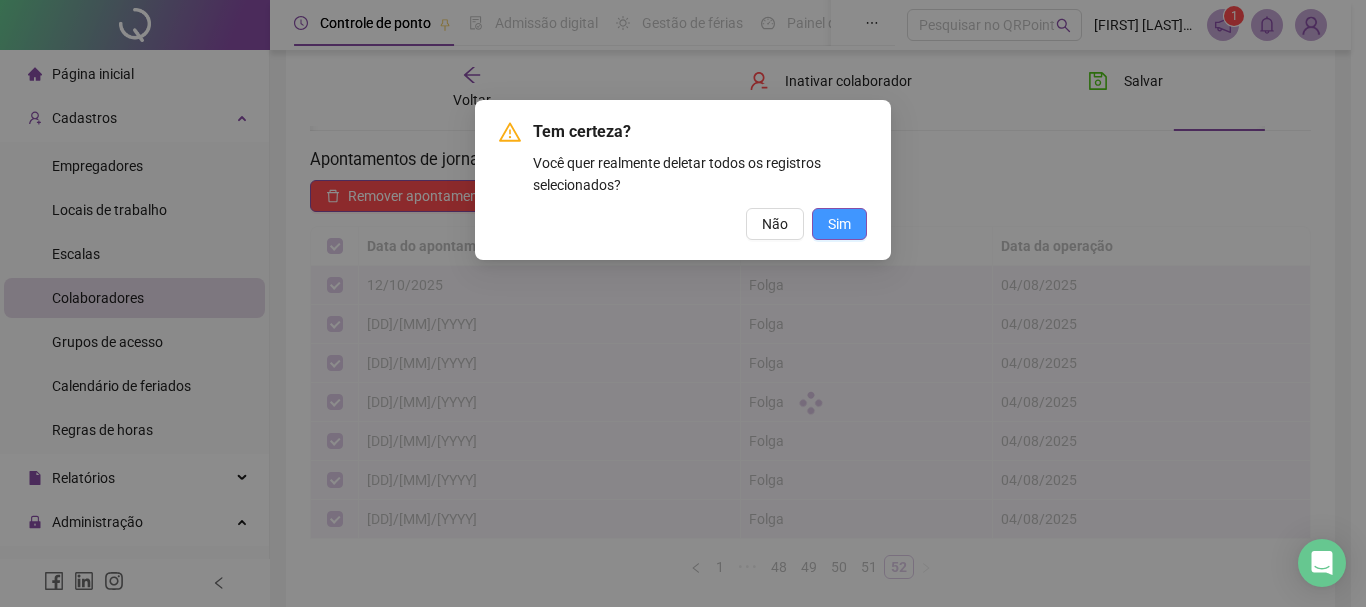 click on "Sim" at bounding box center [839, 224] 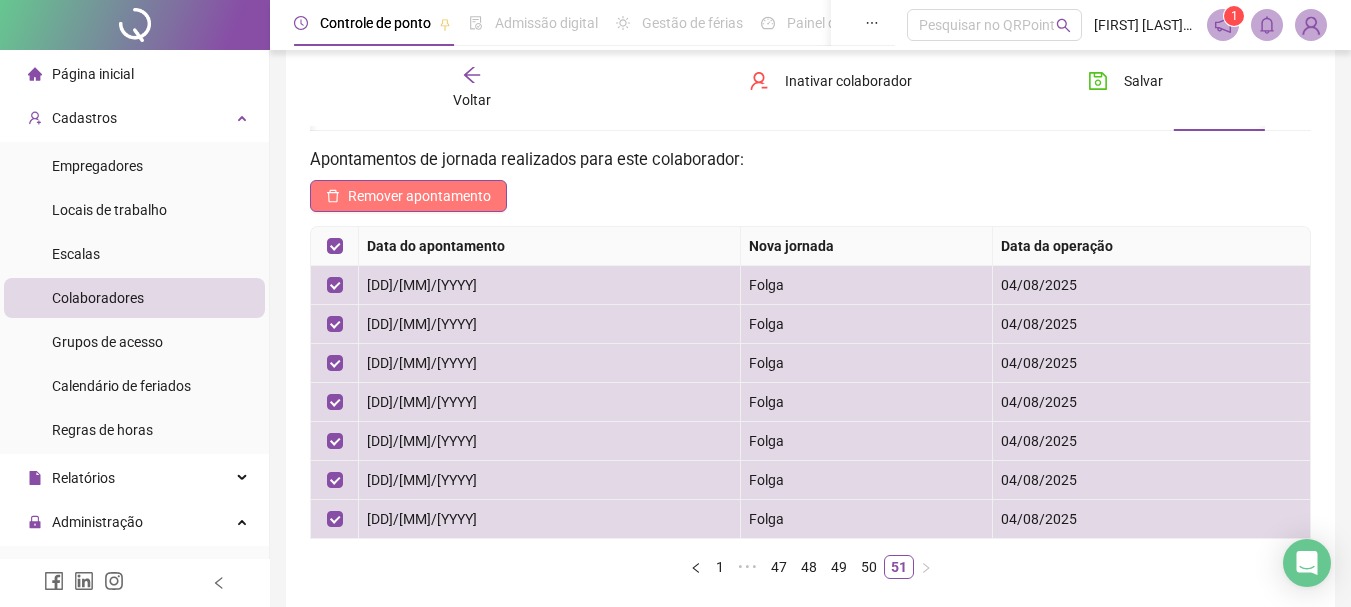 click on "Remover apontamento" at bounding box center [419, 196] 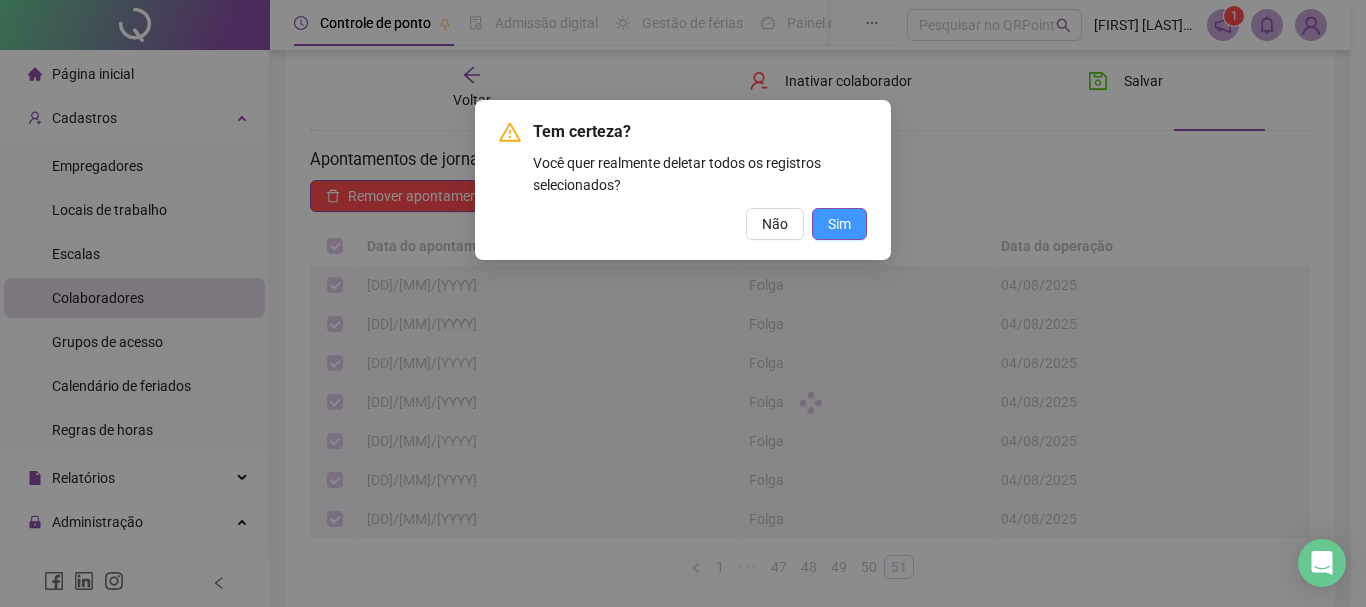 click on "Sim" at bounding box center [839, 224] 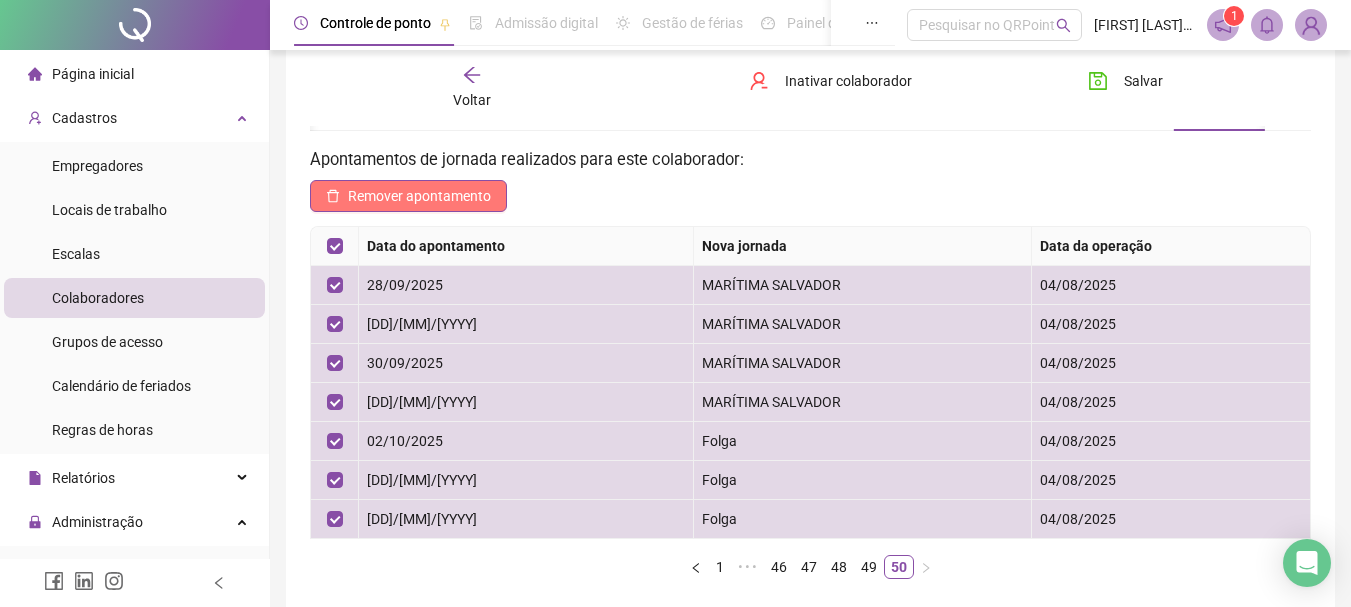 click on "Remover apontamento" at bounding box center [419, 196] 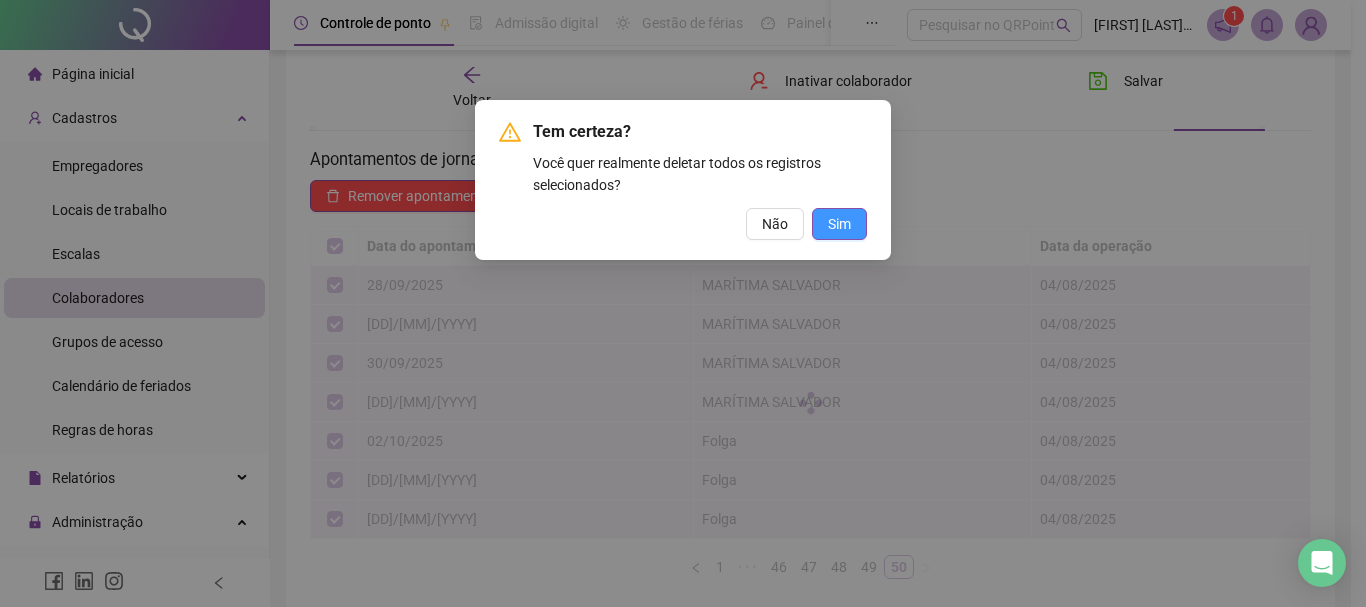 click on "Sim" at bounding box center [839, 224] 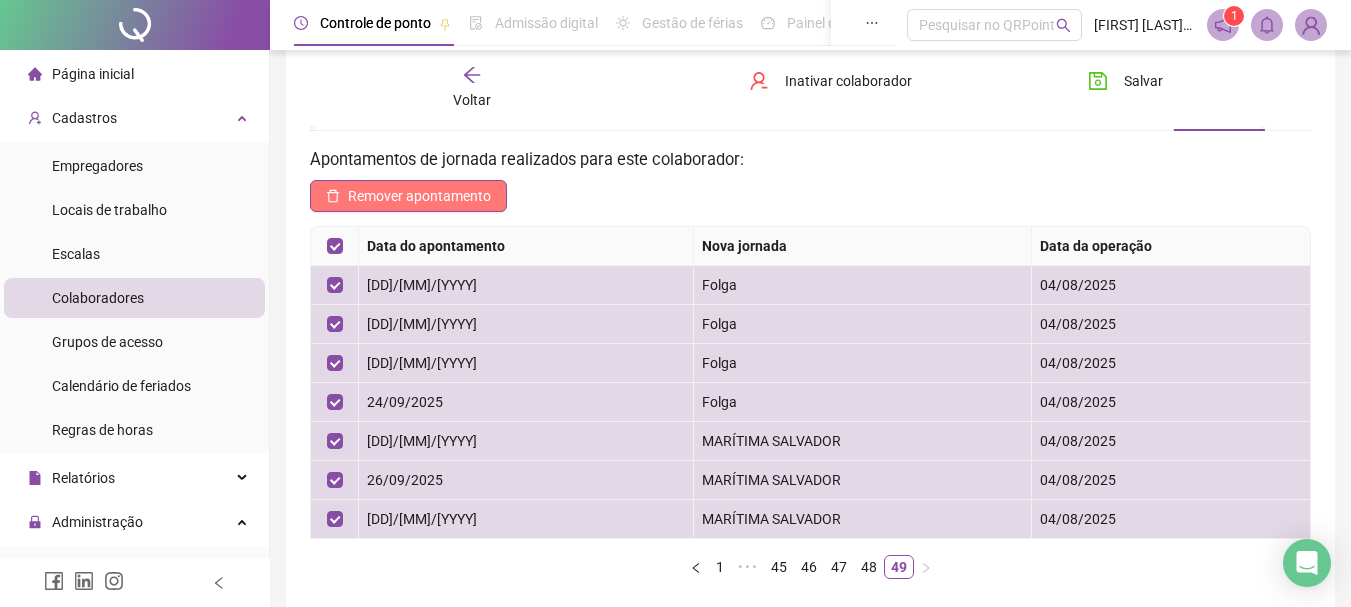 click on "Remover apontamento" at bounding box center (419, 196) 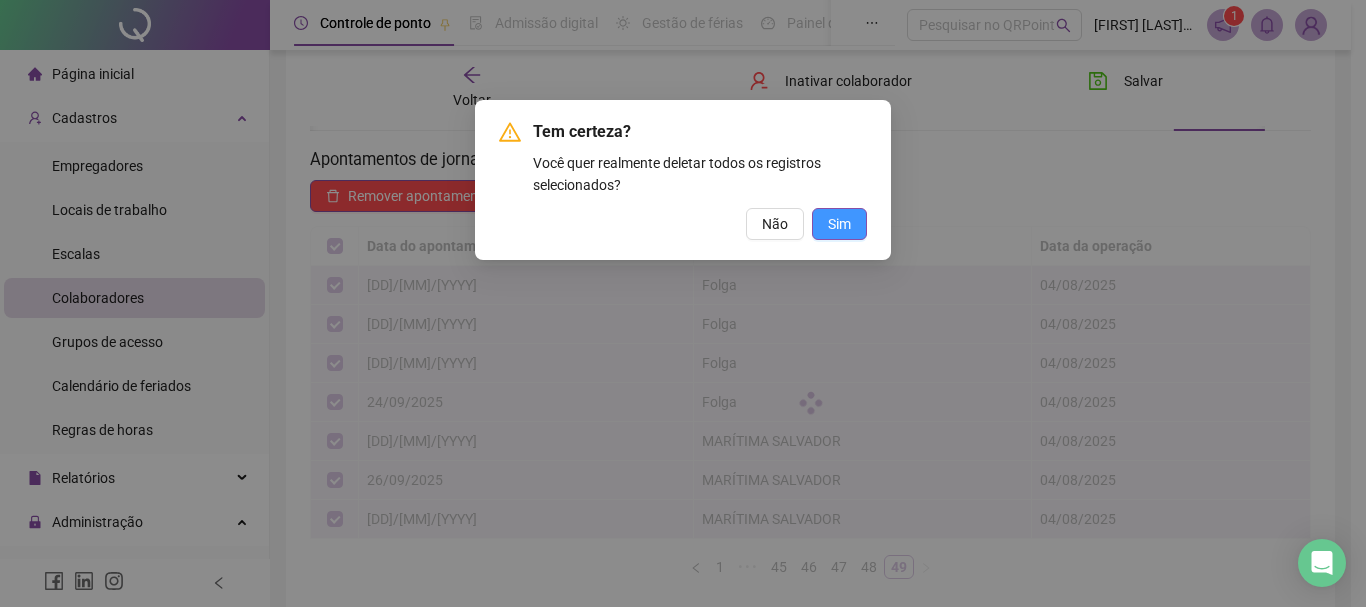 click on "Sim" at bounding box center (839, 224) 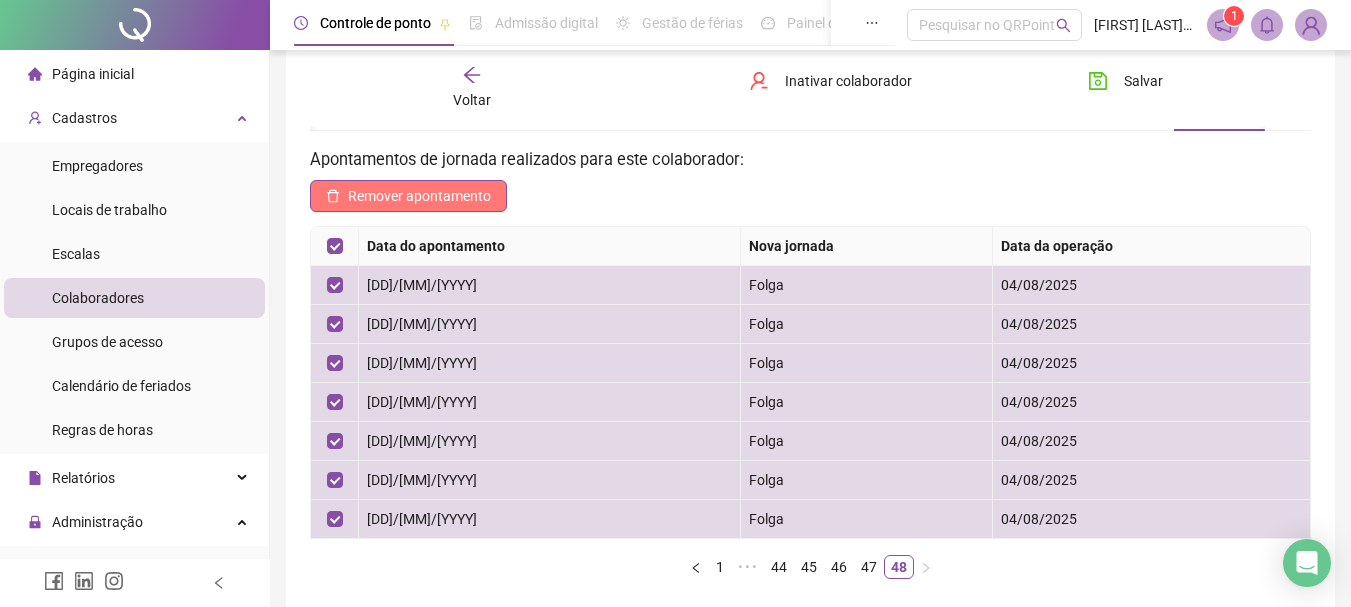 click on "Remover apontamento" at bounding box center (419, 196) 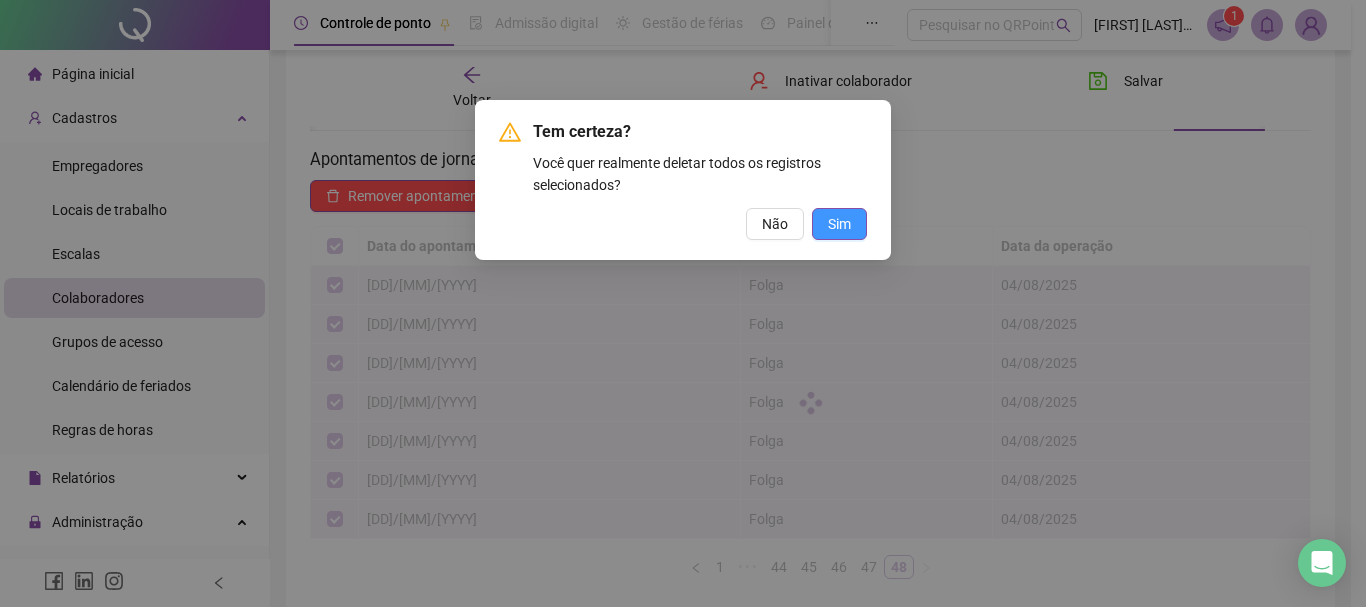 click on "Sim" at bounding box center (839, 224) 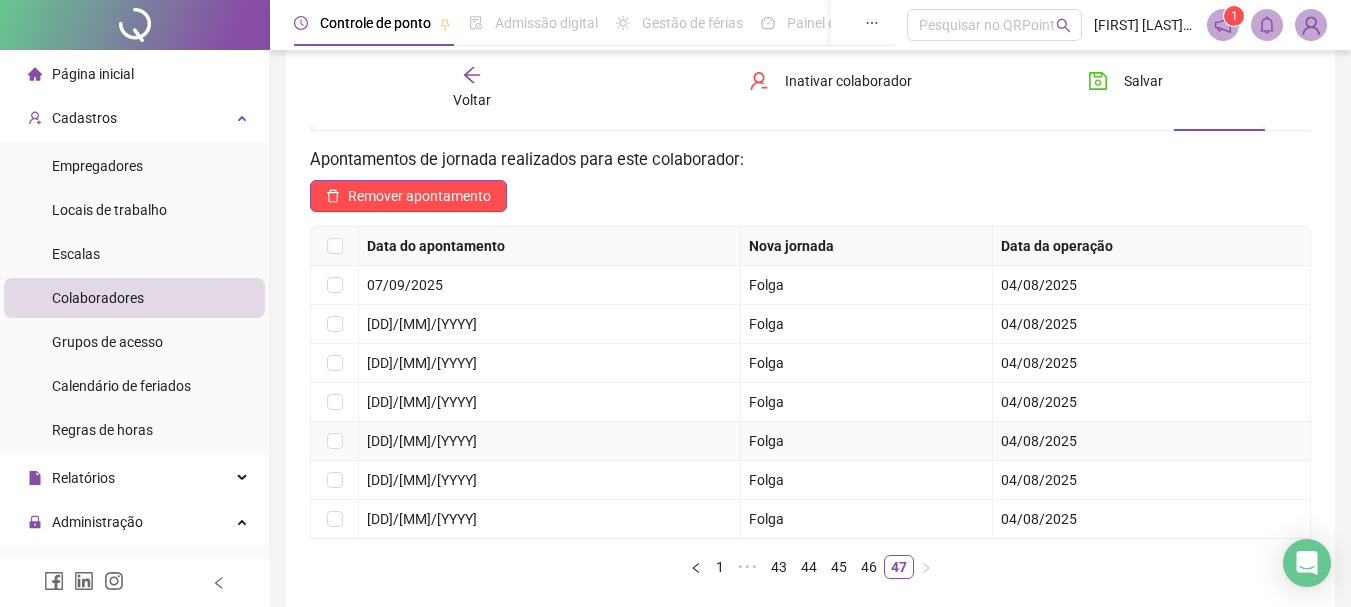 click at bounding box center [335, 441] 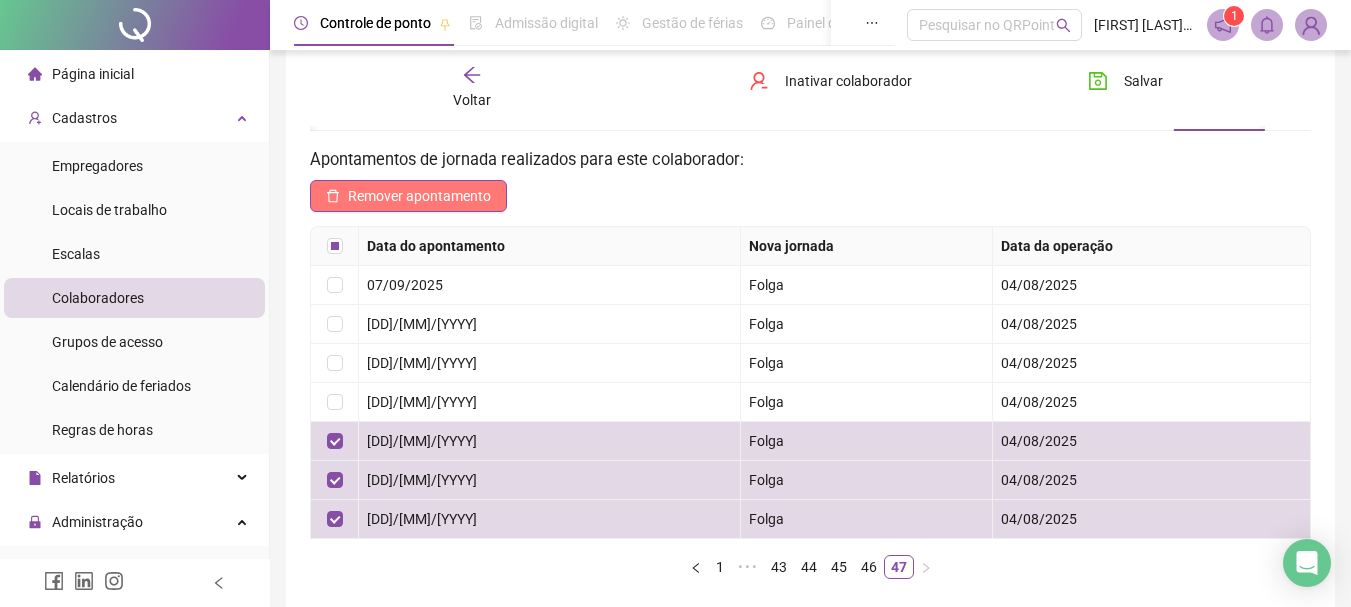click on "Remover apontamento" at bounding box center [419, 196] 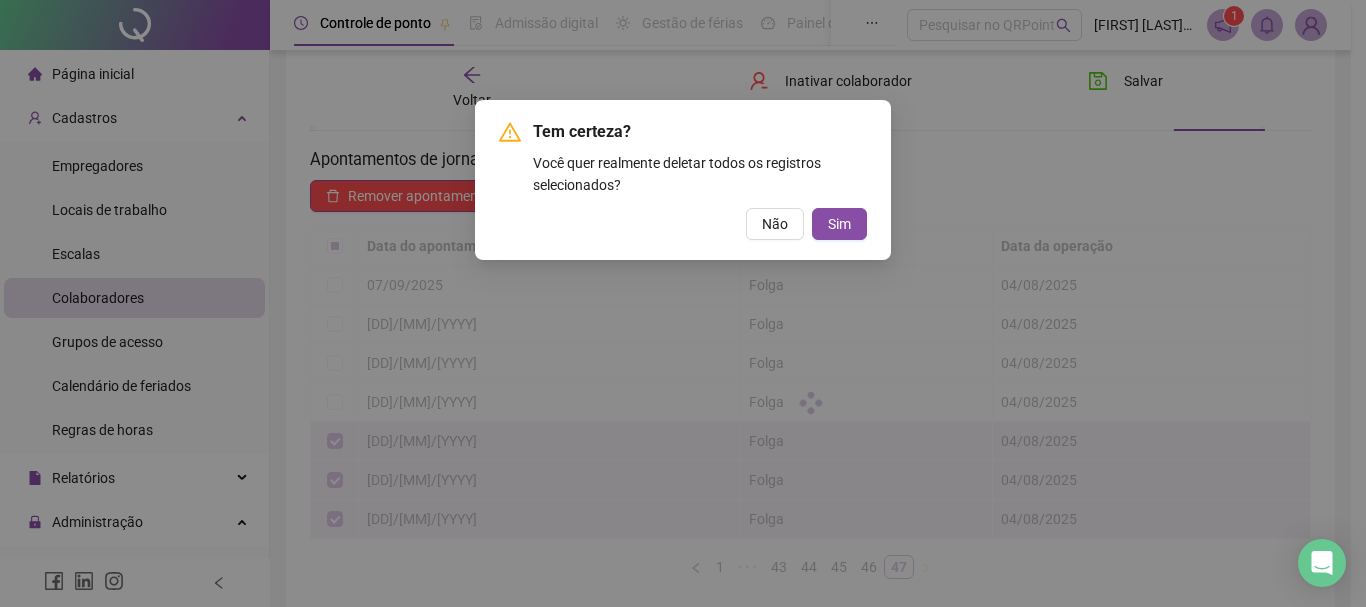 click on "Sim" at bounding box center (839, 224) 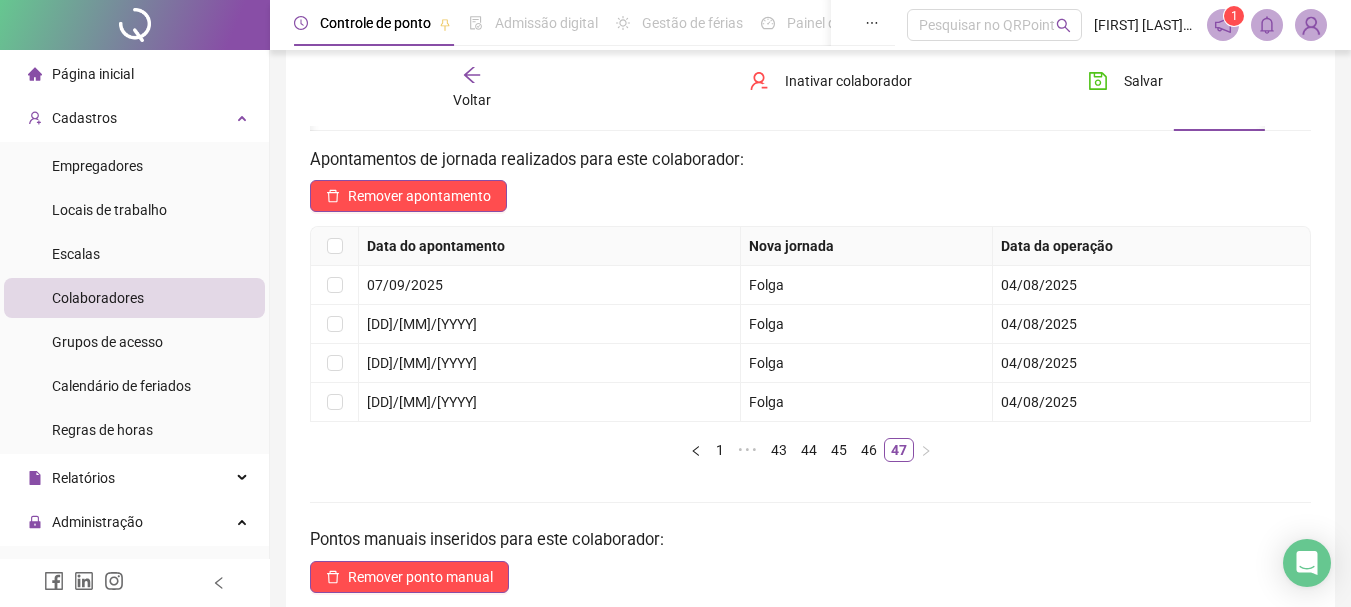 click 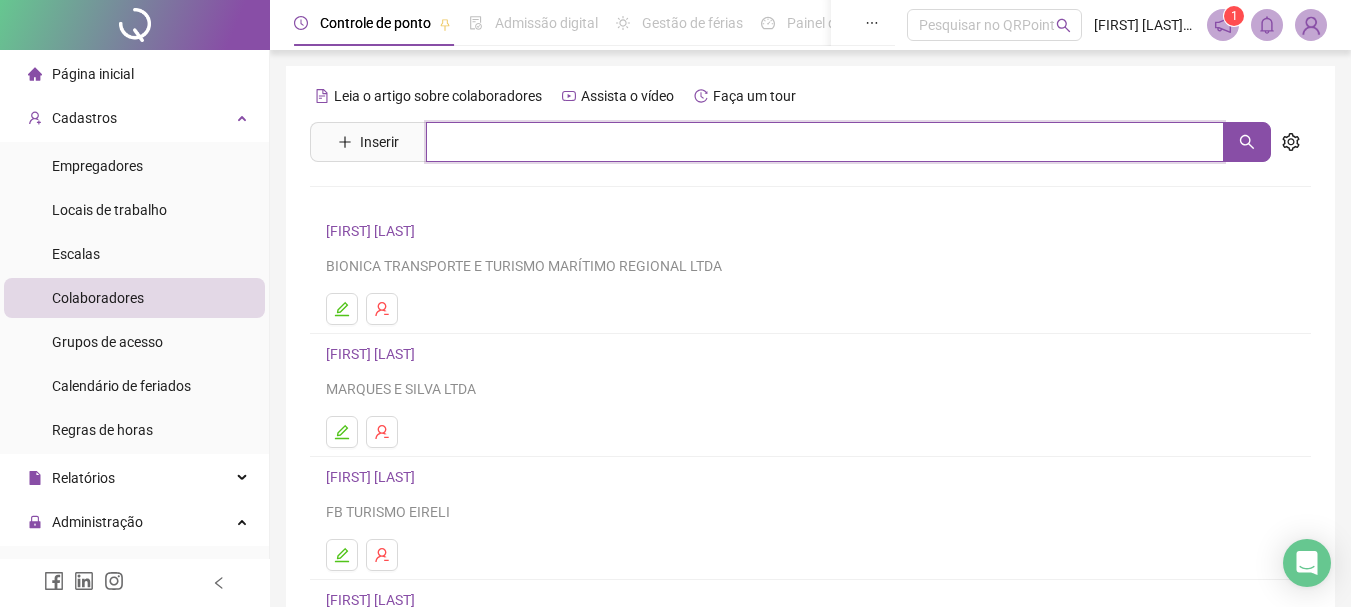 click at bounding box center (825, 142) 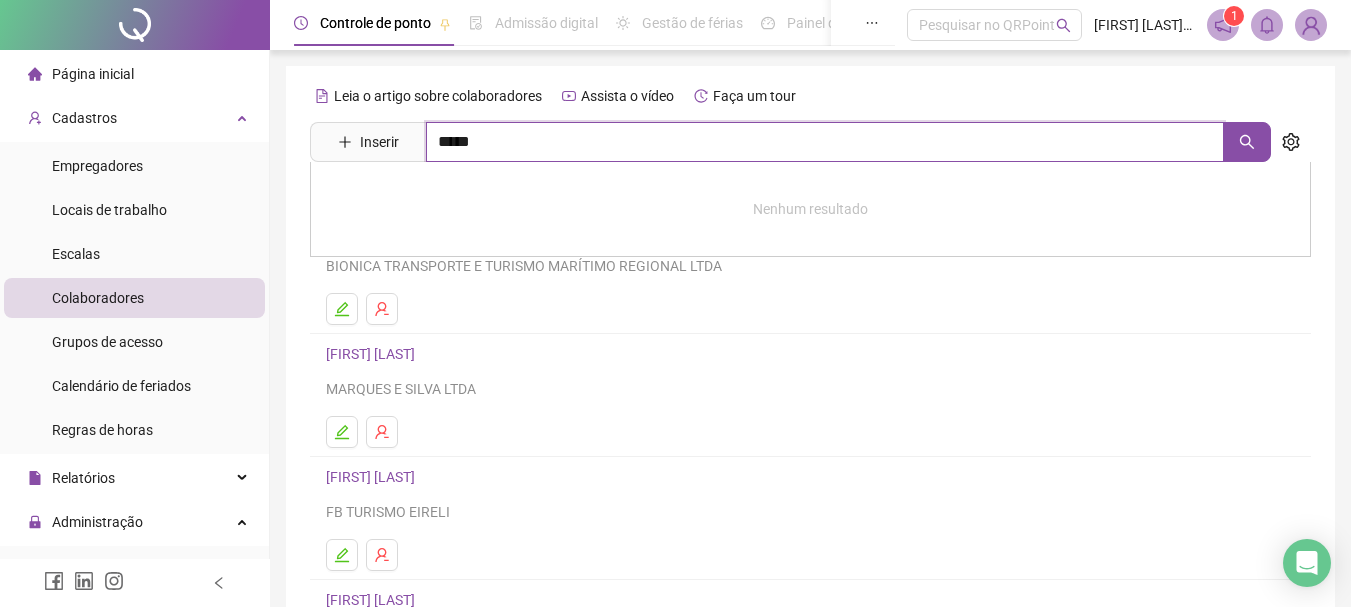 type on "*****" 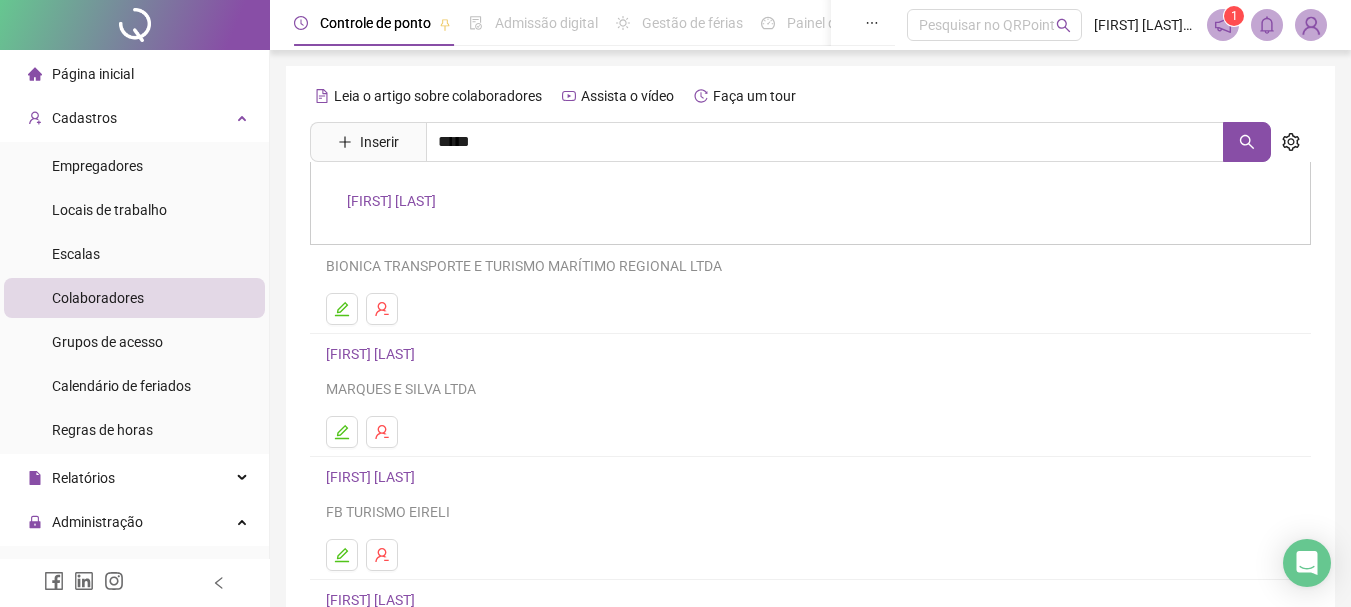 click on "[FIRST] [LAST]" at bounding box center (391, 201) 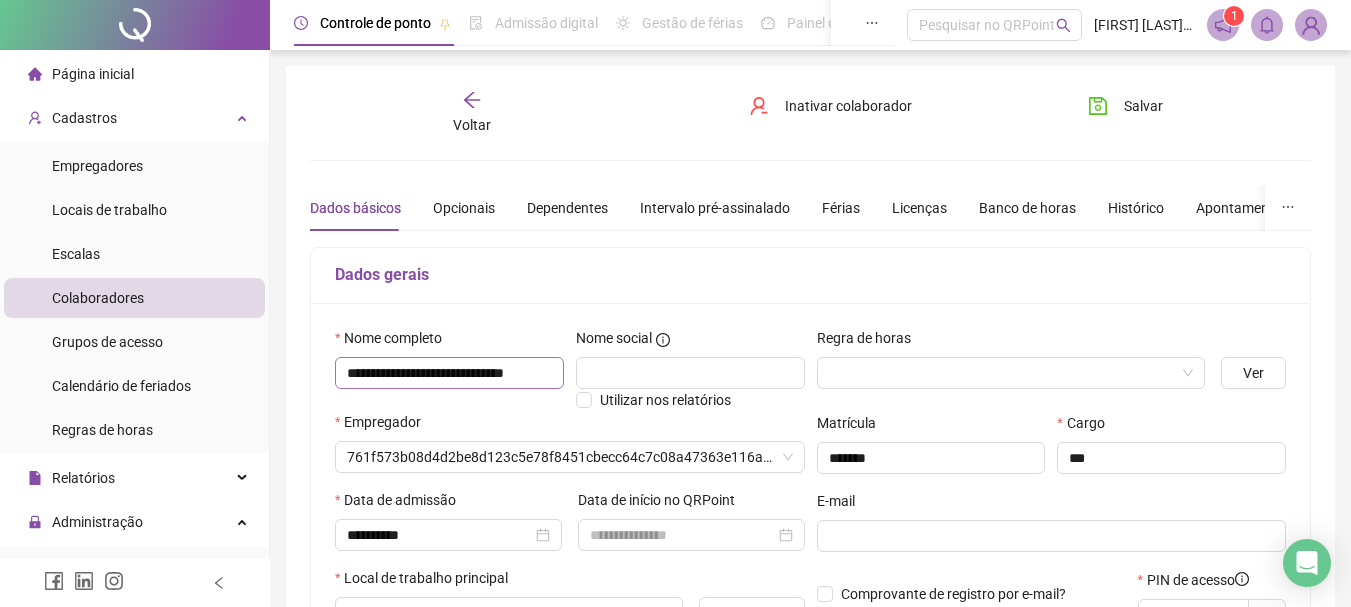 type on "**********" 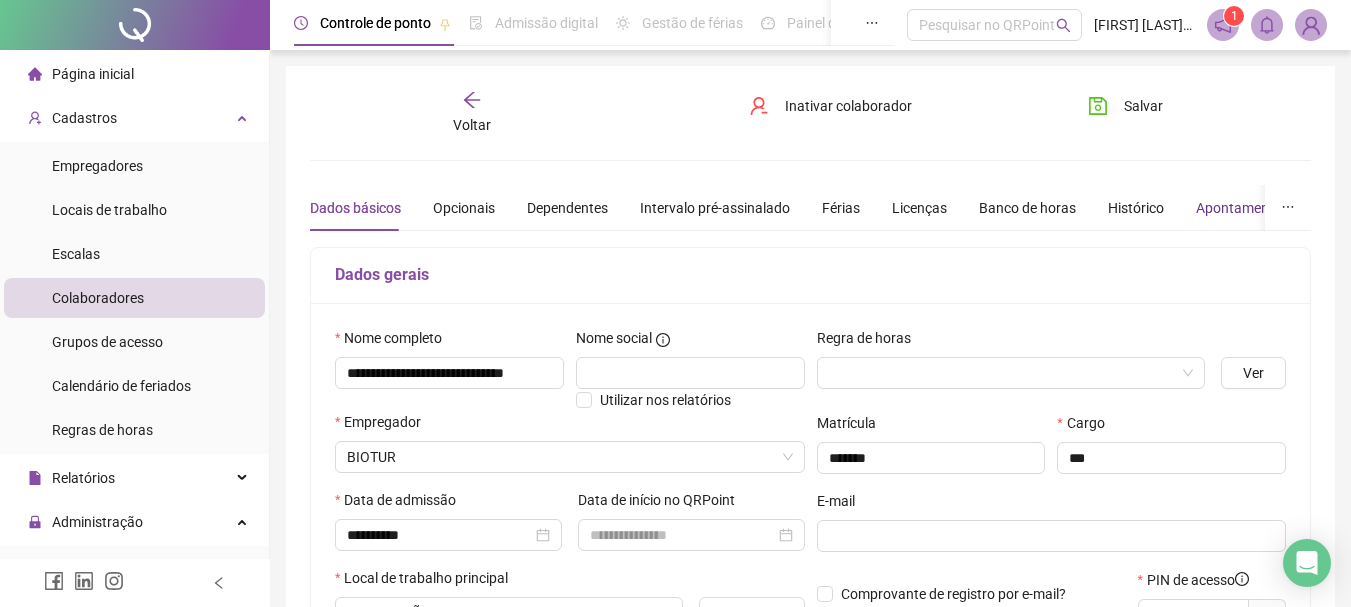 click on "Apontamentos" at bounding box center [1242, 208] 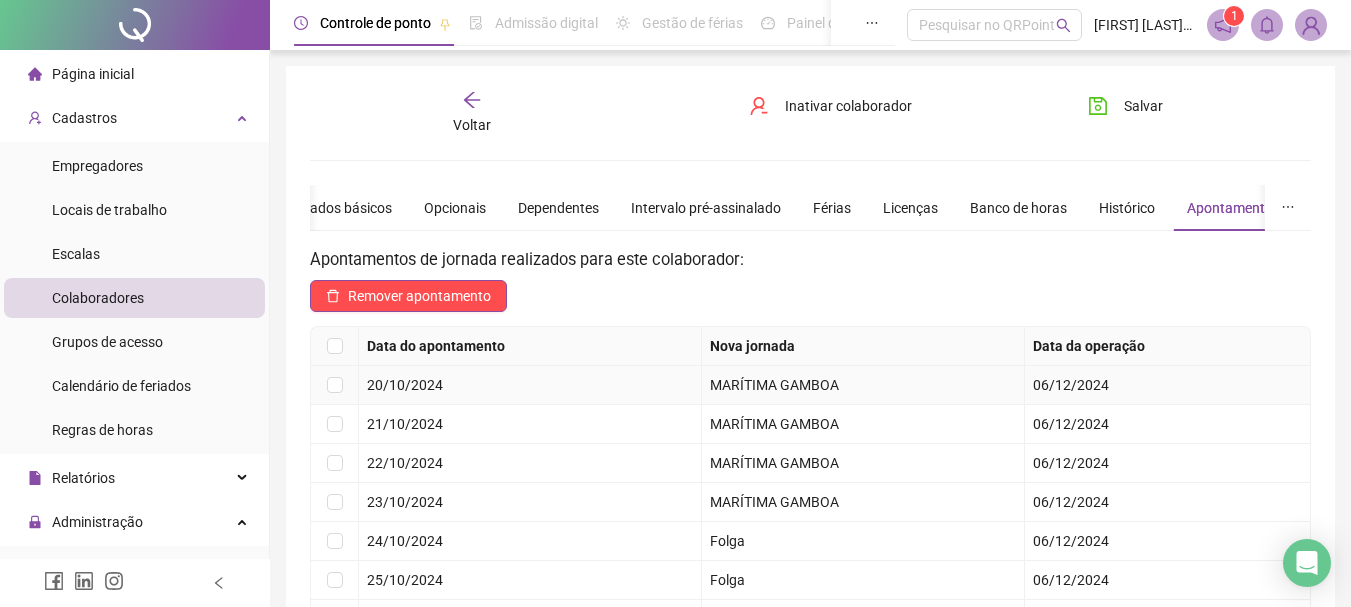 scroll, scrollTop: 100, scrollLeft: 0, axis: vertical 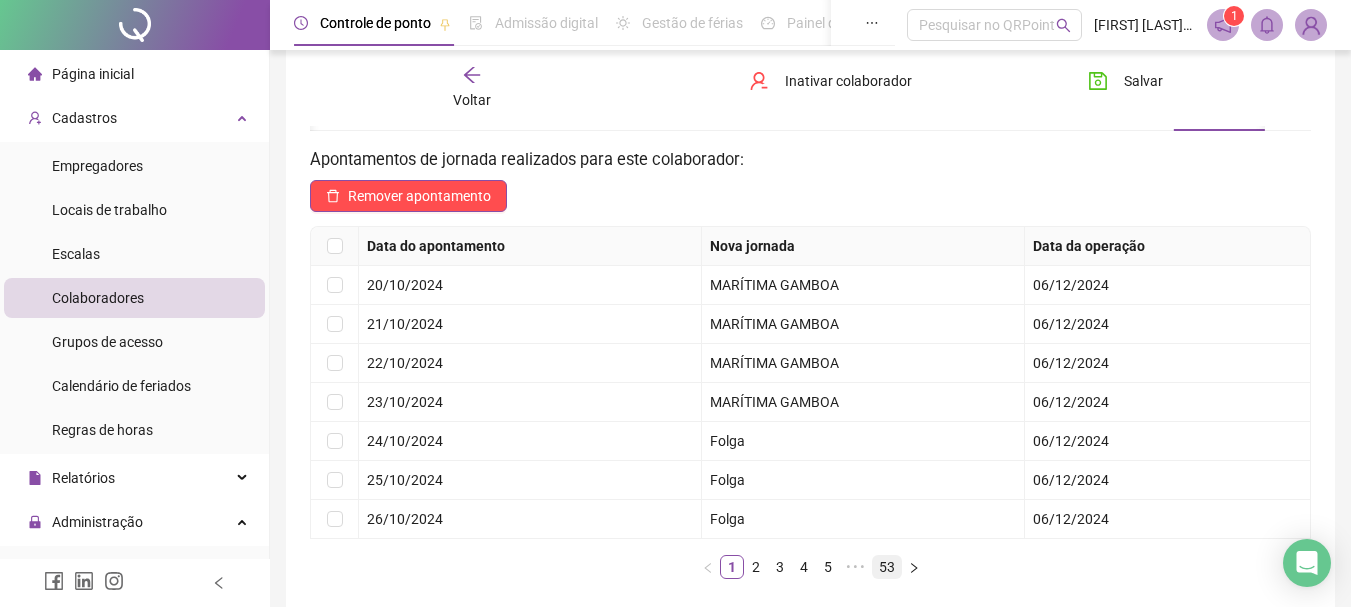 click on "53" at bounding box center (887, 567) 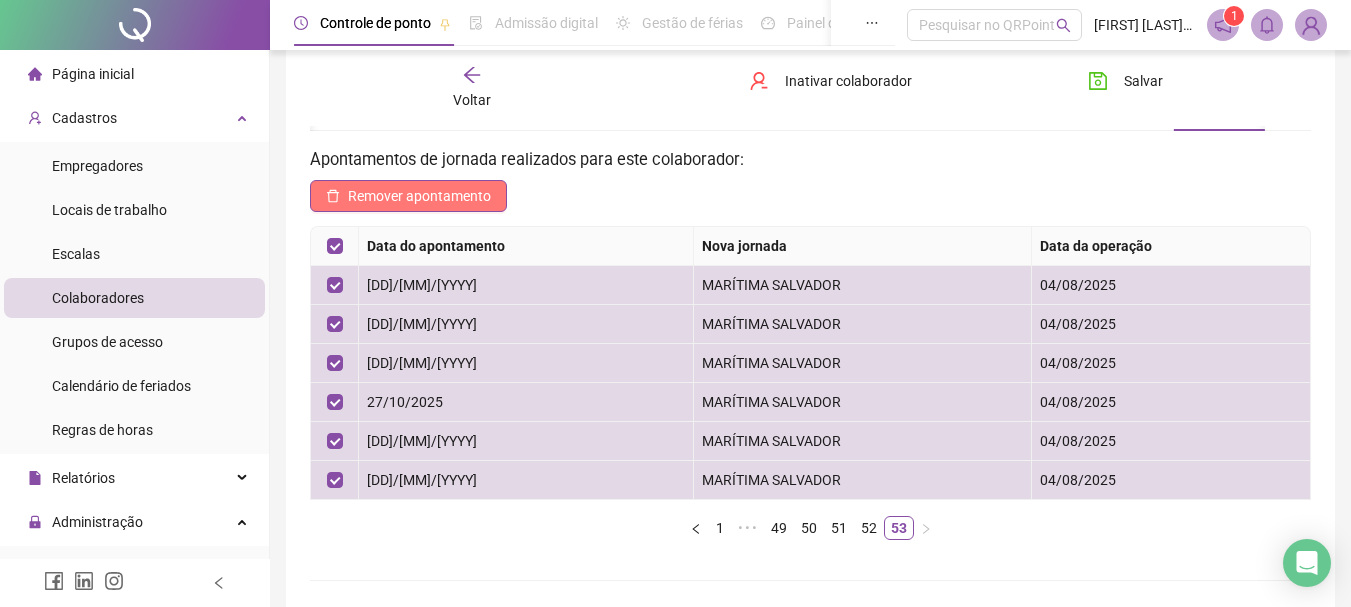 click on "Remover apontamento" at bounding box center (419, 196) 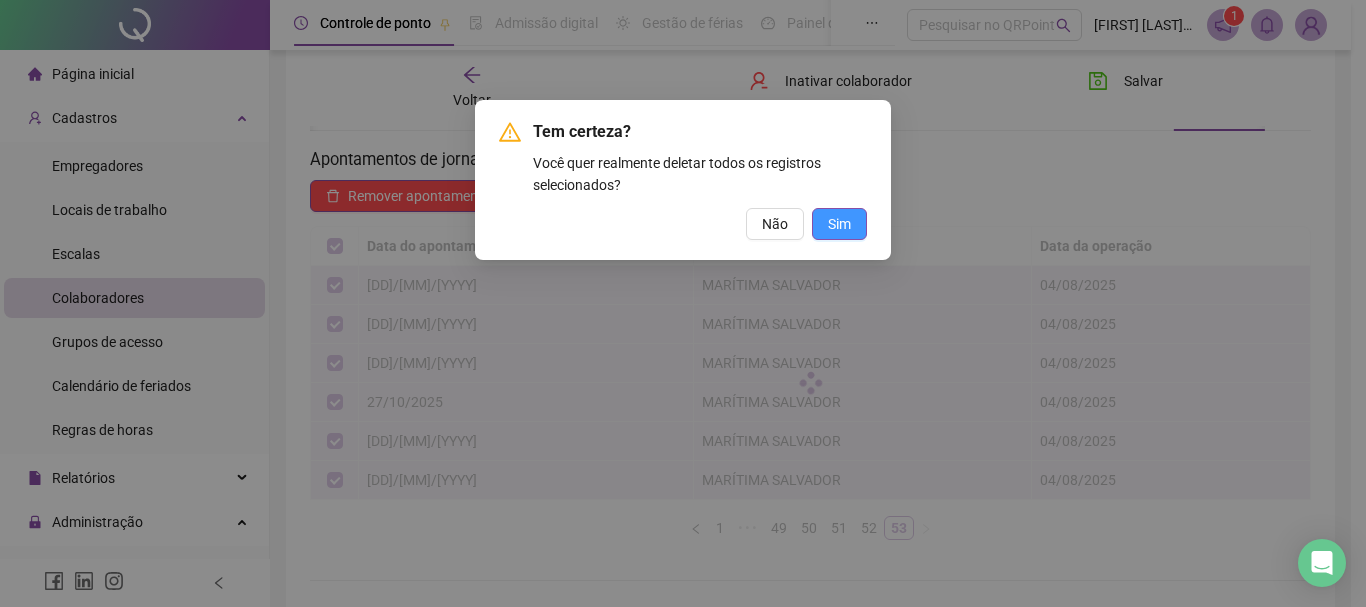 click on "Sim" at bounding box center (839, 224) 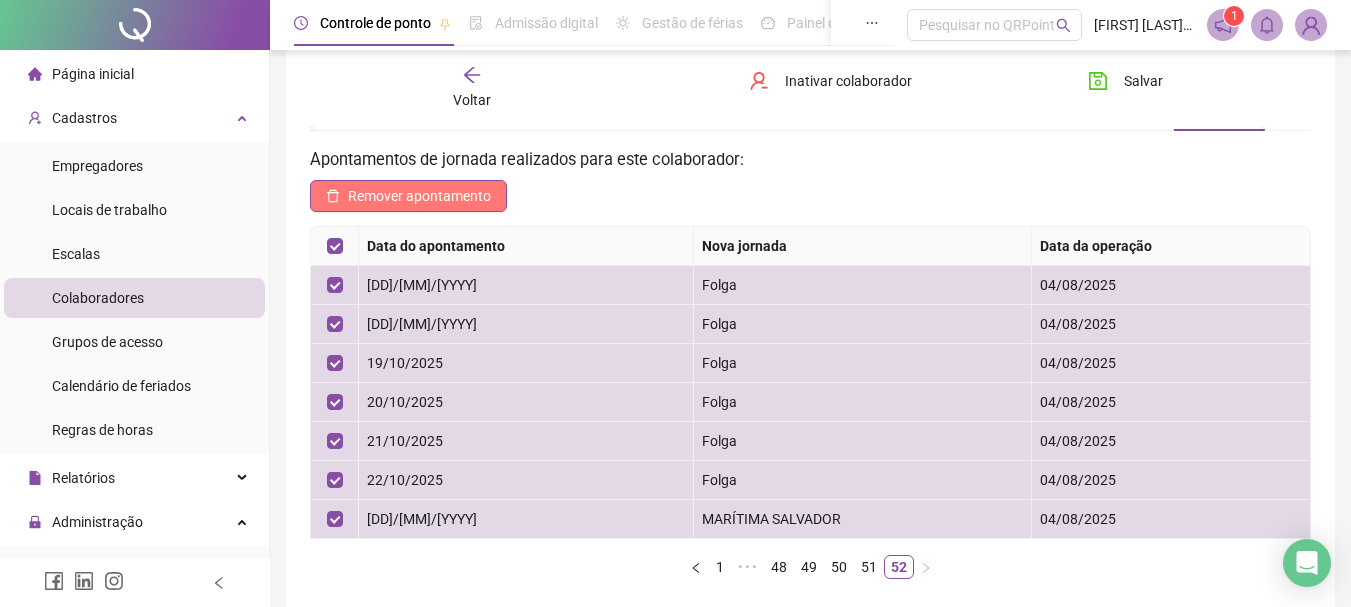click on "Remover apontamento" at bounding box center (419, 196) 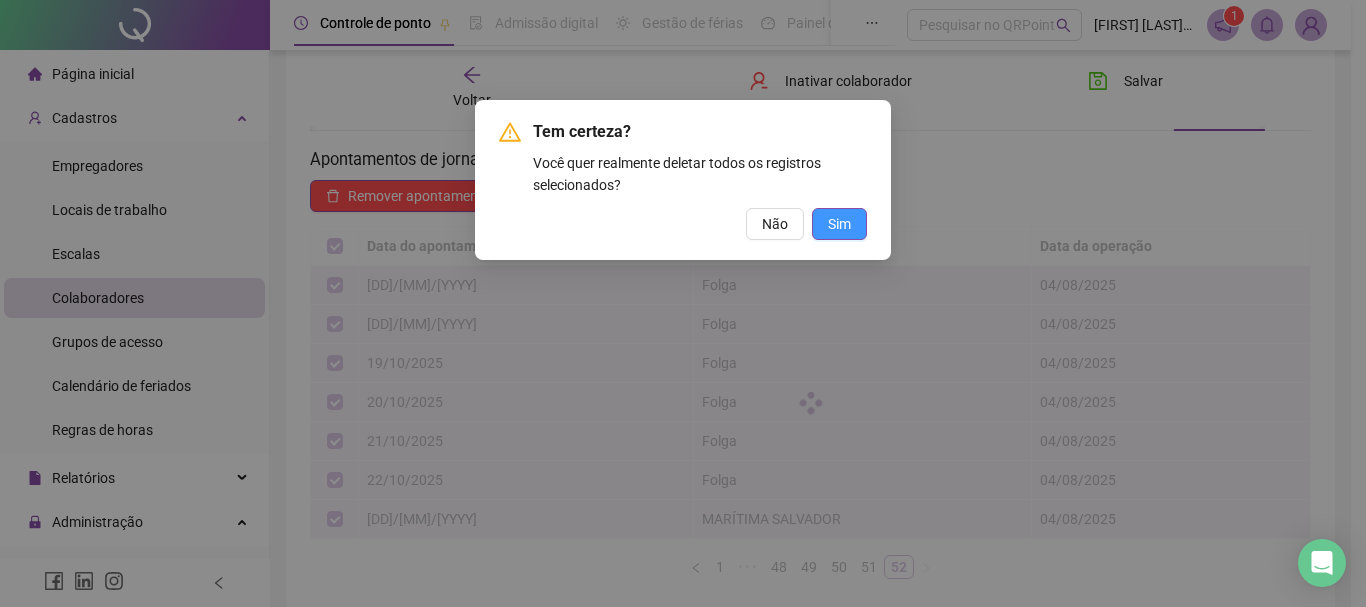 click on "Sim" at bounding box center (839, 224) 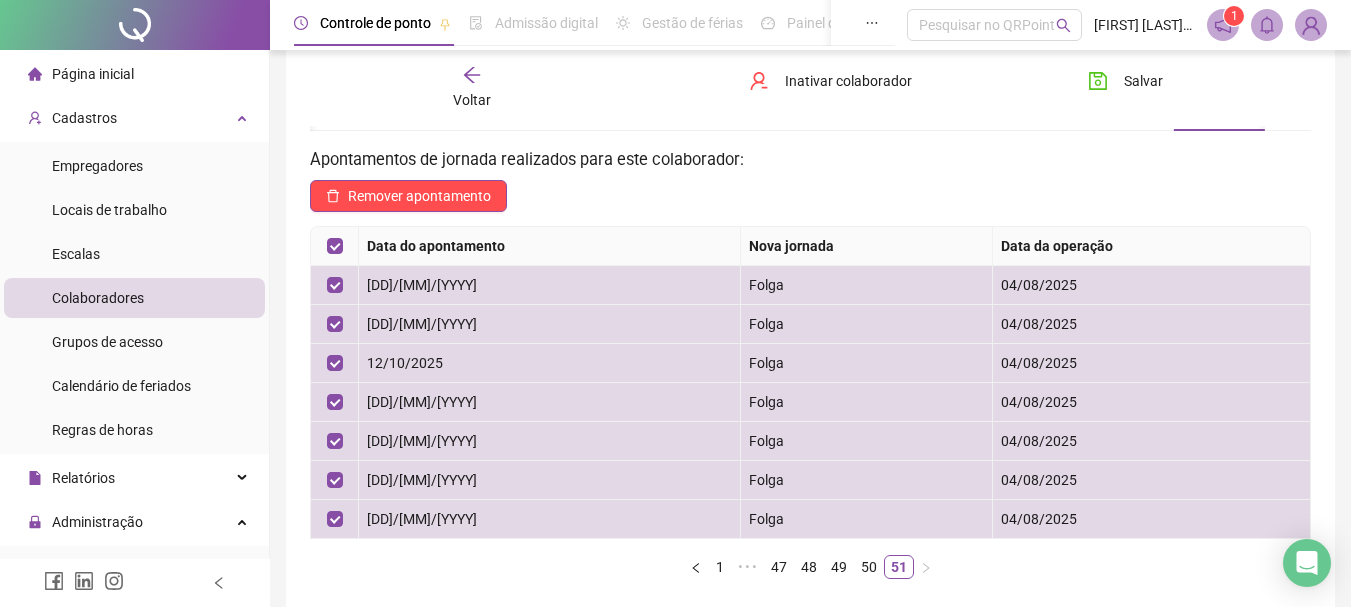click on "Apontamentos de jornada realizados para este colaborador: Remover apontamento Data do apontamento Nova jornada Data da operação         [DD]/[MM]/[YYYY] Folga [DD]/[MM]/[YYYY] [DD]/[MM]/[YYYY] Folga [DD]/[MM]/[YYYY] [DD]/[MM]/[YYYY] Folga [DD]/[MM]/[YYYY] [DD]/[MM]/[YYYY] Folga [DD]/[MM]/[YYYY] [DD]/[MM]/[YYYY] Folga [DD]/[MM]/[YYYY] [DD]/[MM]/[YYYY] Folga [DD]/[MM]/[YYYY] [DD]/[MM]/[YYYY] Folga [DD]/[MM]/[YYYY] [DD]/[MM]/[YYYY] Folga [DD]/[MM]/[YYYY] 1 ••• 47 48 49 50 51 Pontos manuais inseridos para este colaborador: Remover ponto manual Data/Hora Motivo       [DD]/[MM]/[YYYY] às [HH]:[MM] Falta de internet no aparelho  [DD]/[MM]/[YYYY] às [HH]:[MM] Falta de internet no aparelho  [DD]/[MM]/[YYYY] às [HH]:[MM] Esqueceu de registrar [DD]/[MM]/[YYYY] às [HH]:[MM] Buscar o barco no estaleiro ocema  [DD]/[MM]/[YYYY] às [HH]:[MM] Abordo do barco sem o celular  [DD]/[MM]/[YYYY] às [HH]:[MM] Esqueceu de registrar [DD]/[MM]/[YYYY] às [HH]:[MM] sistema 1 2 3 4 5 ••• 10" at bounding box center (810, 586) 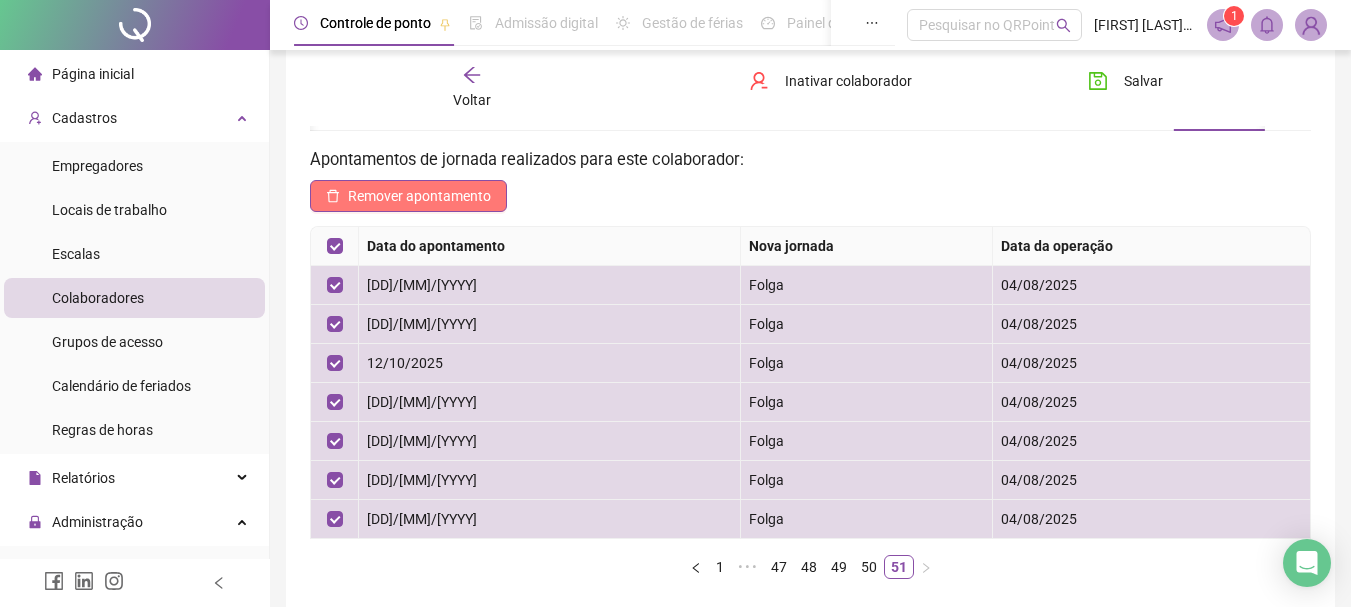 click on "Remover apontamento" at bounding box center (419, 196) 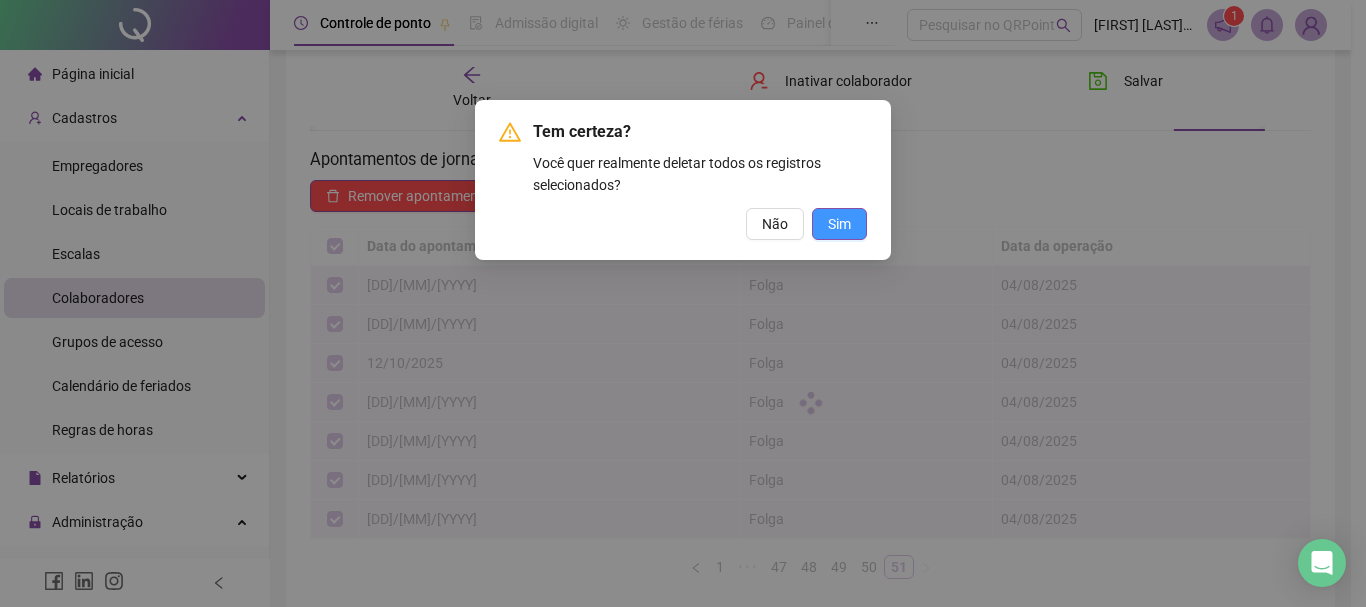 click on "Sim" at bounding box center (839, 224) 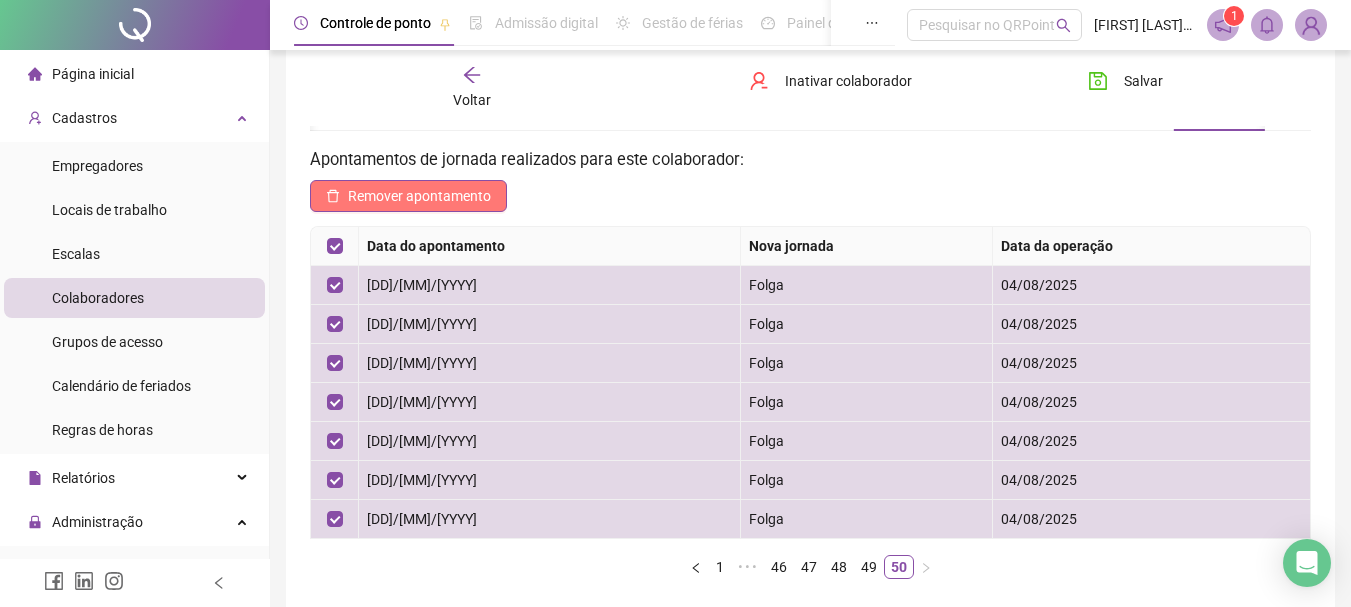 click on "Remover apontamento" at bounding box center (419, 196) 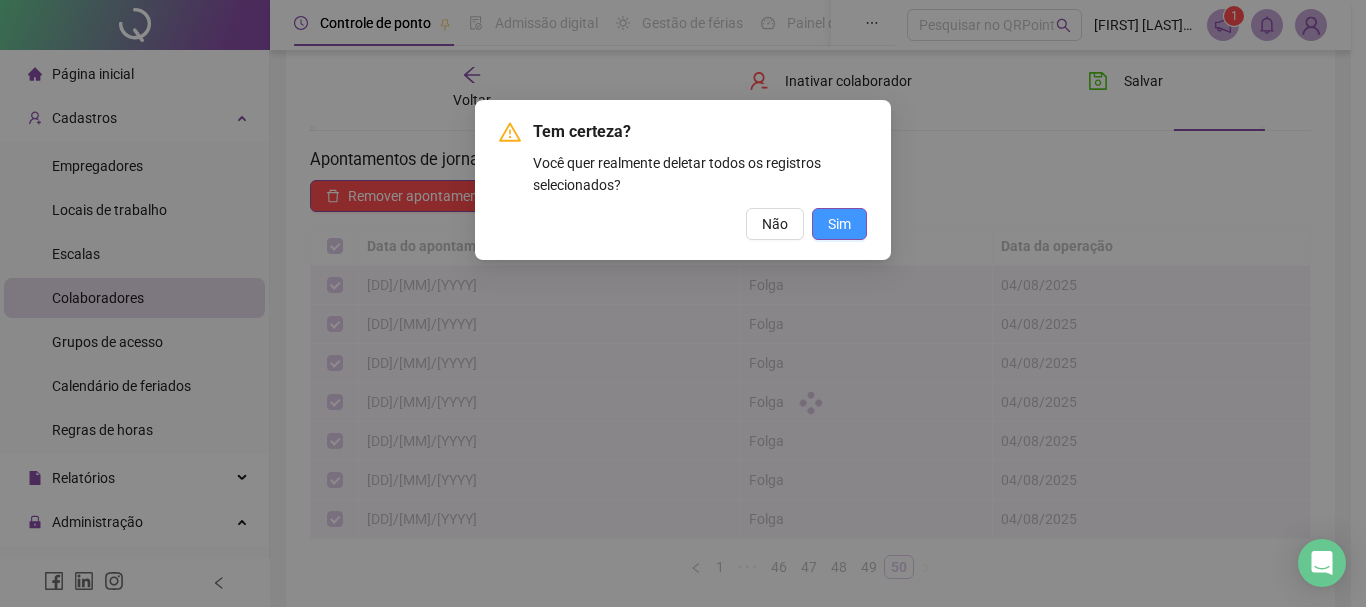 click on "Sim" at bounding box center [839, 224] 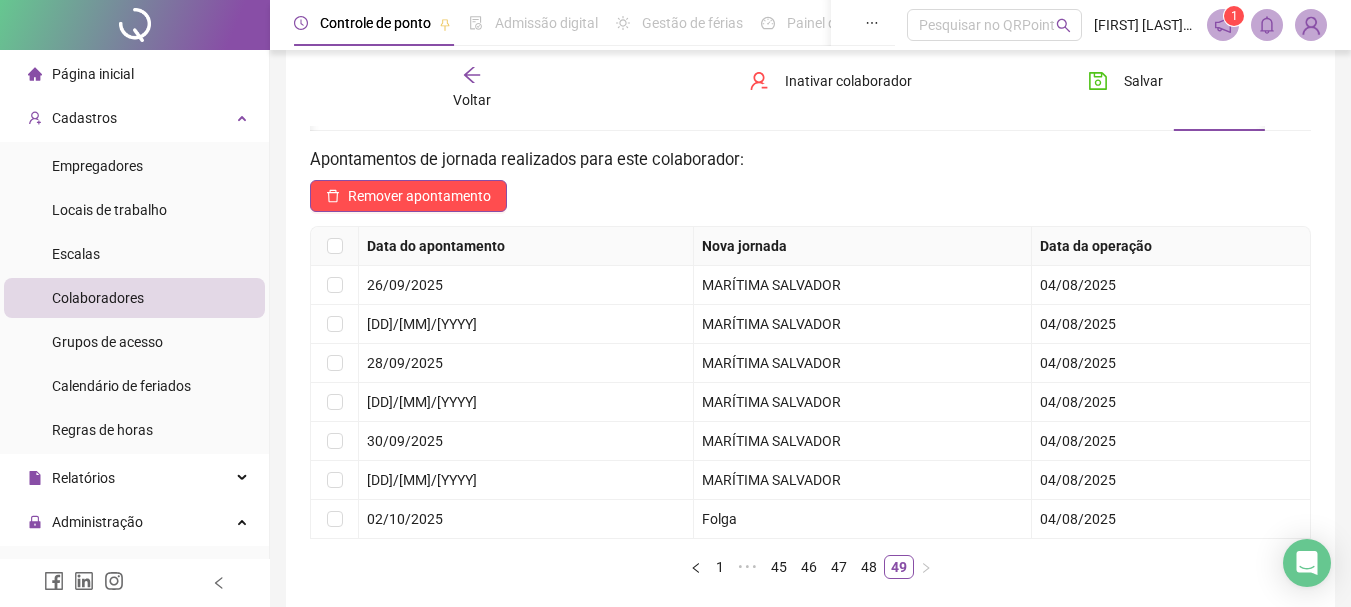 click at bounding box center (335, 246) 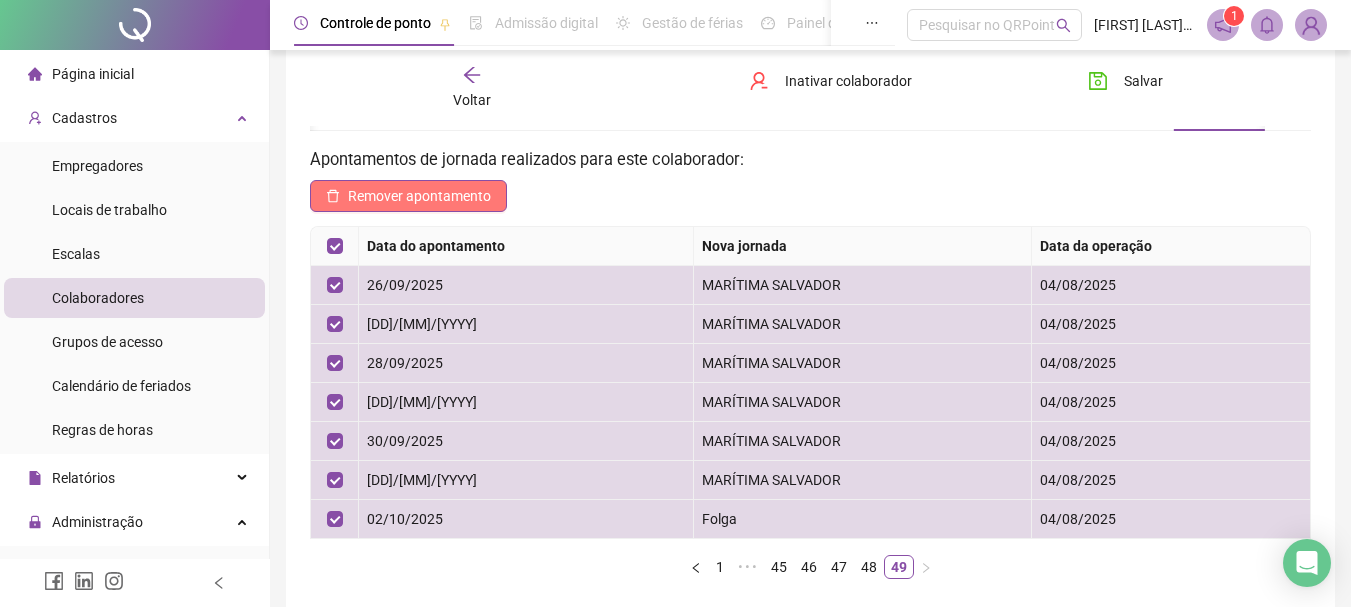 click on "Remover apontamento" at bounding box center (419, 196) 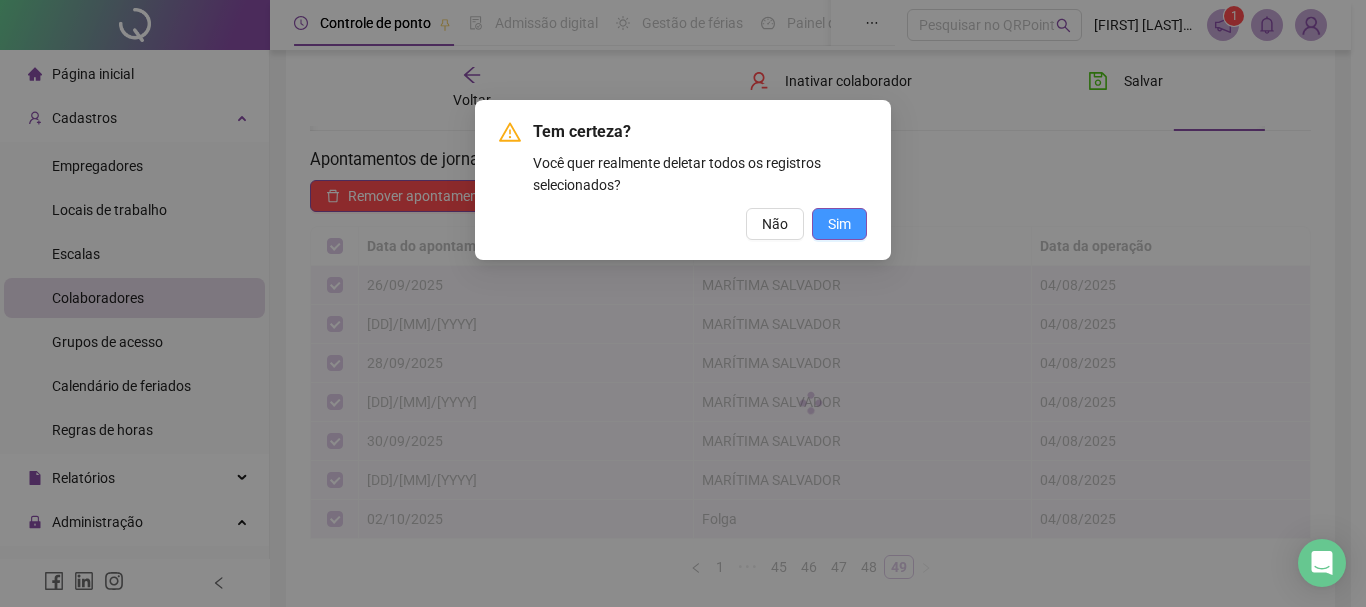 click on "Sim" at bounding box center [839, 224] 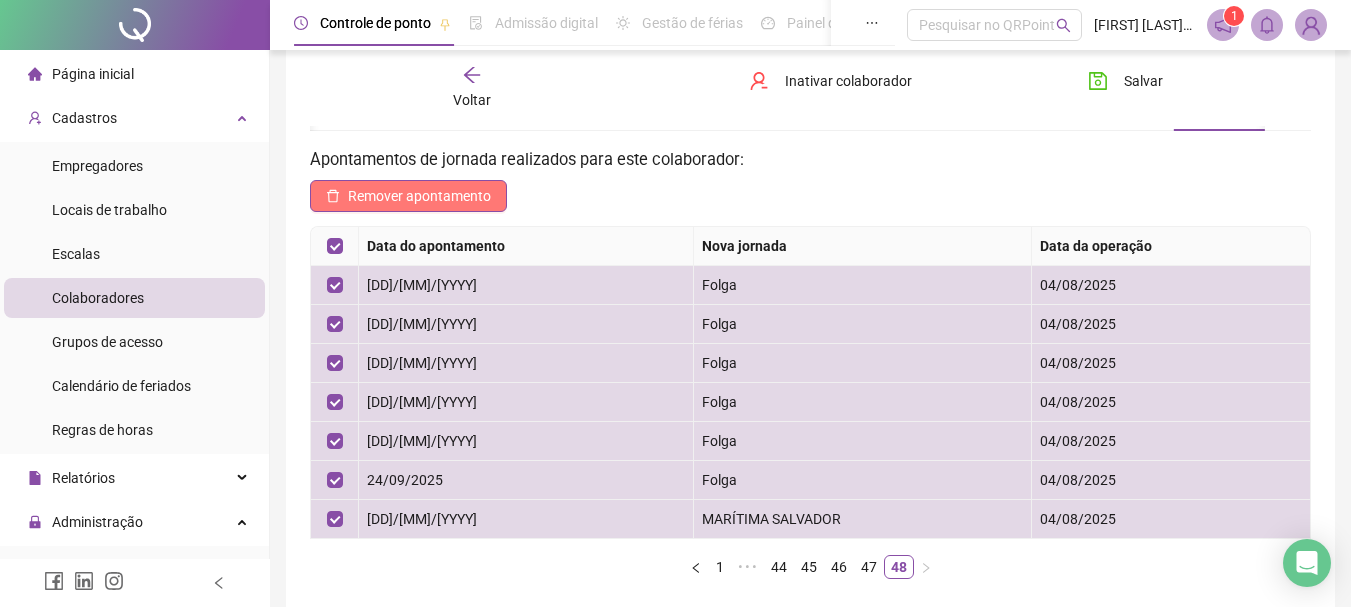 click on "Remover apontamento" at bounding box center [419, 196] 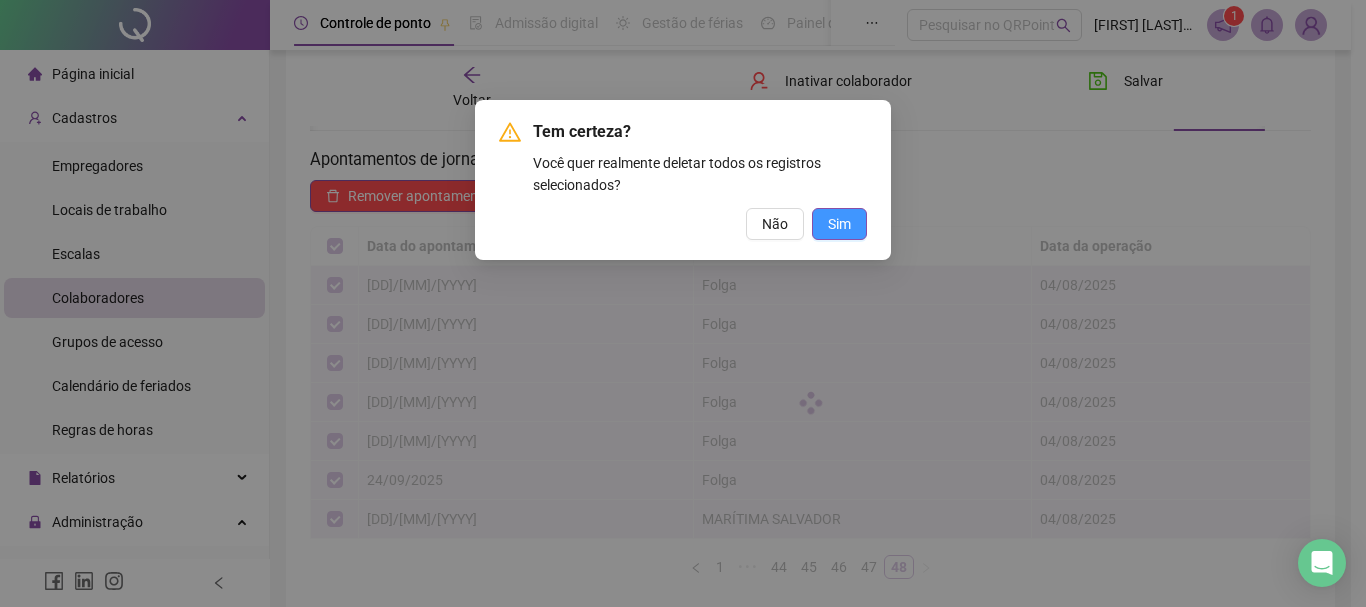 click on "Sim" at bounding box center (839, 224) 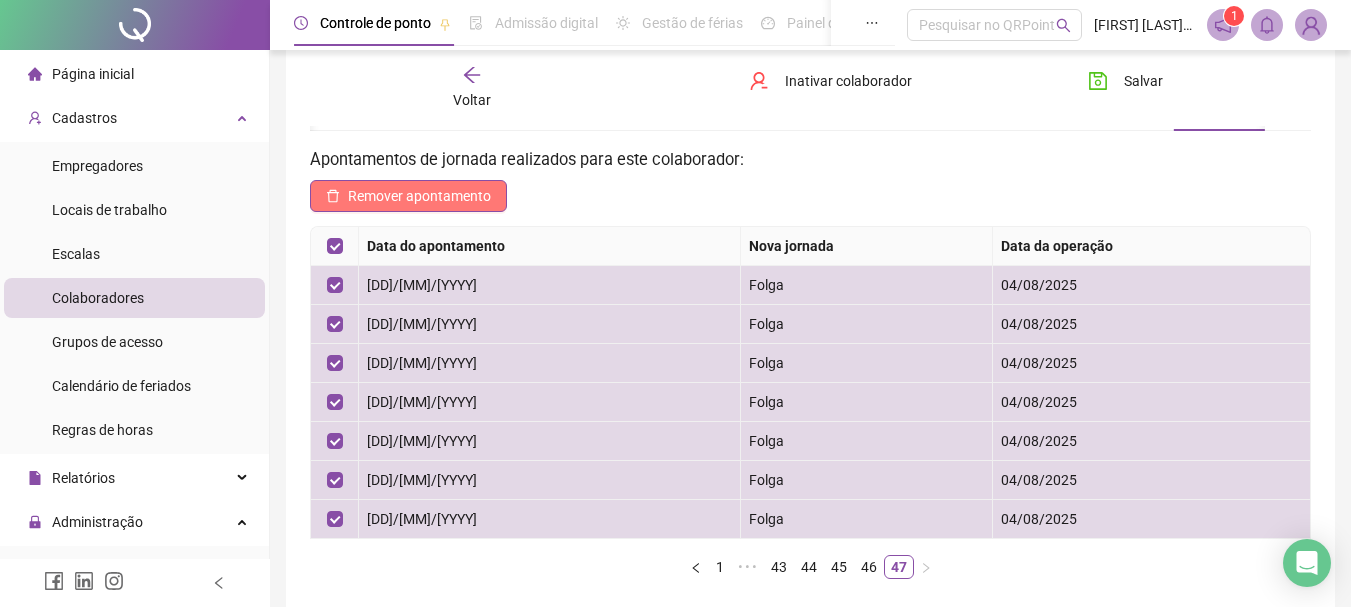 click on "Remover apontamento" at bounding box center [419, 196] 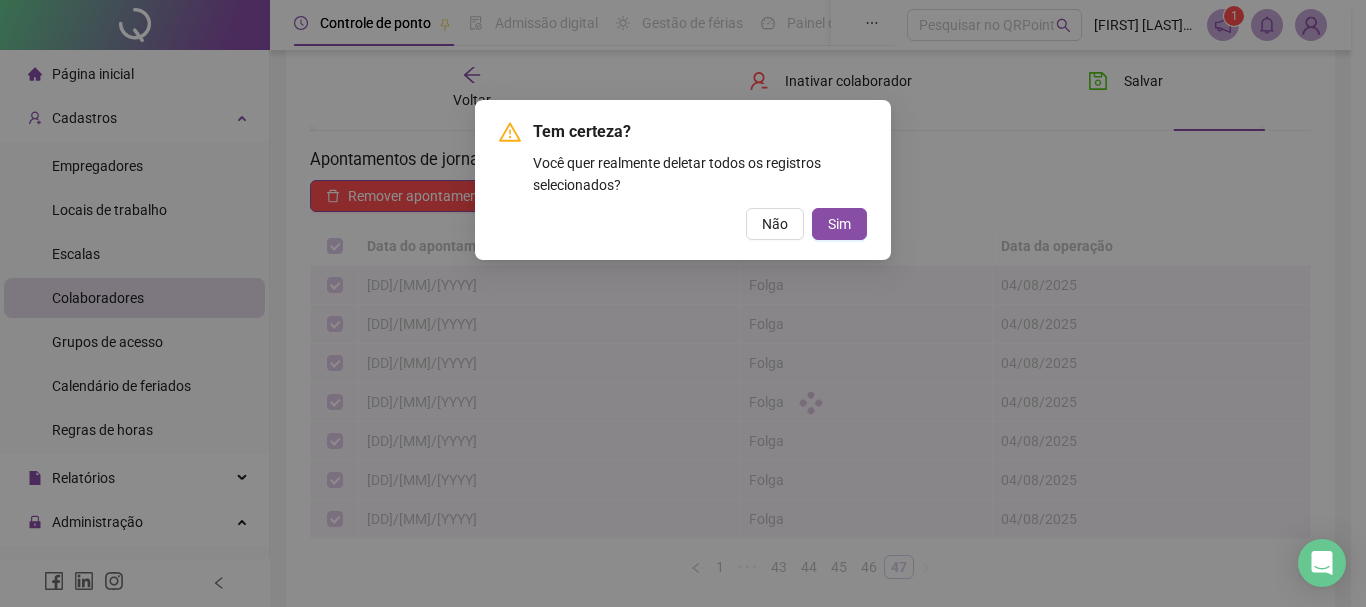 click on "Sim" at bounding box center [839, 224] 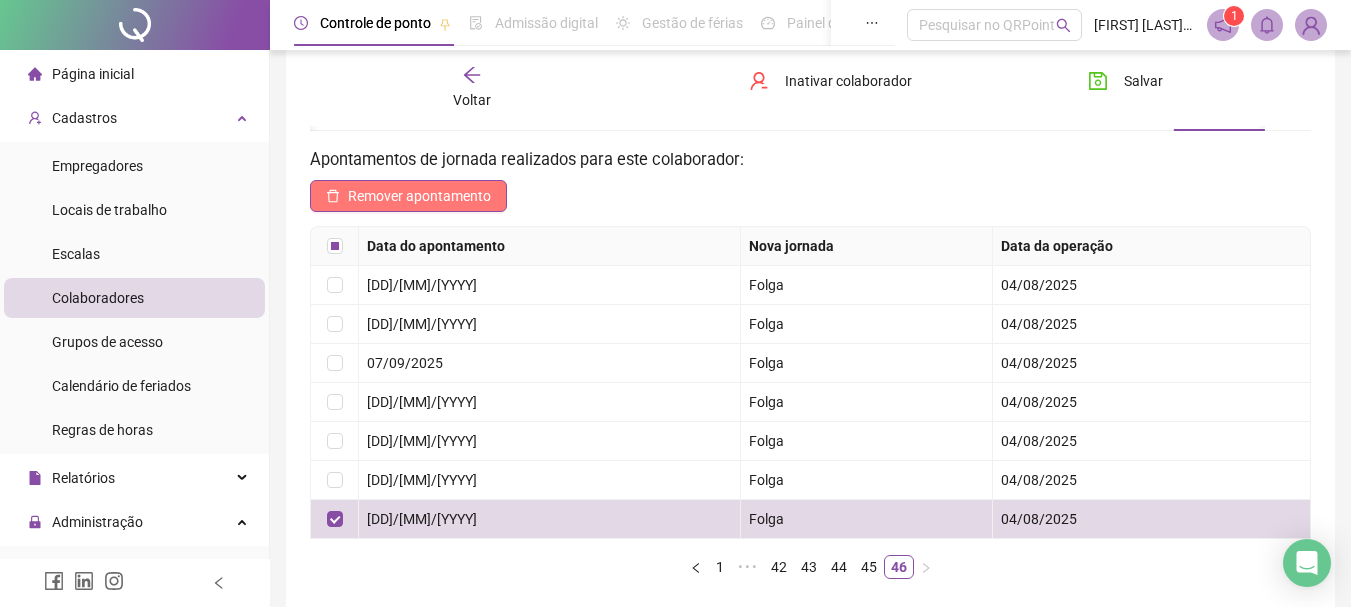 click on "Remover apontamento" at bounding box center [408, 196] 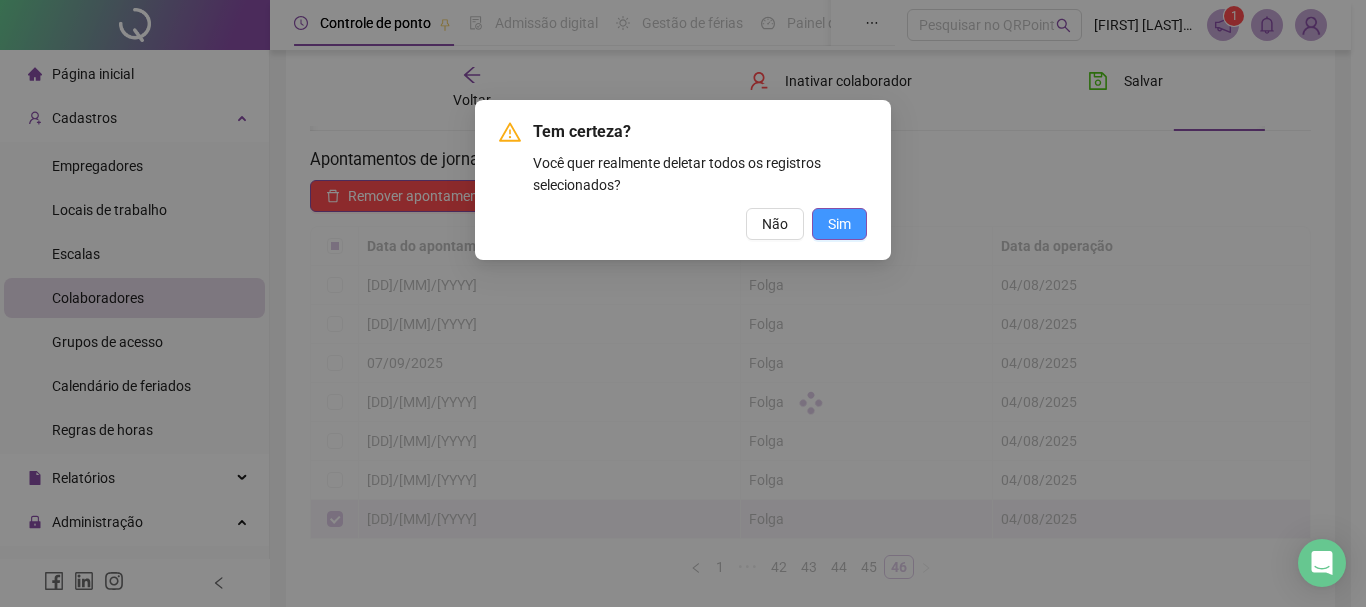click on "Sim" at bounding box center (839, 224) 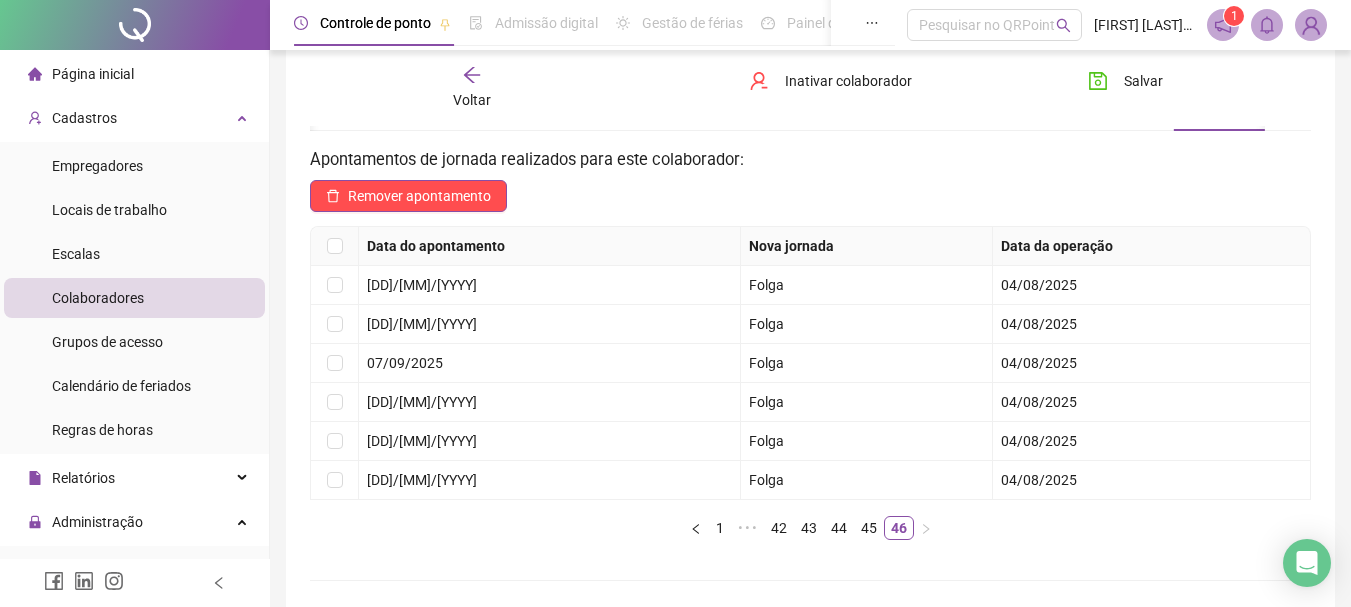 scroll, scrollTop: 0, scrollLeft: 0, axis: both 